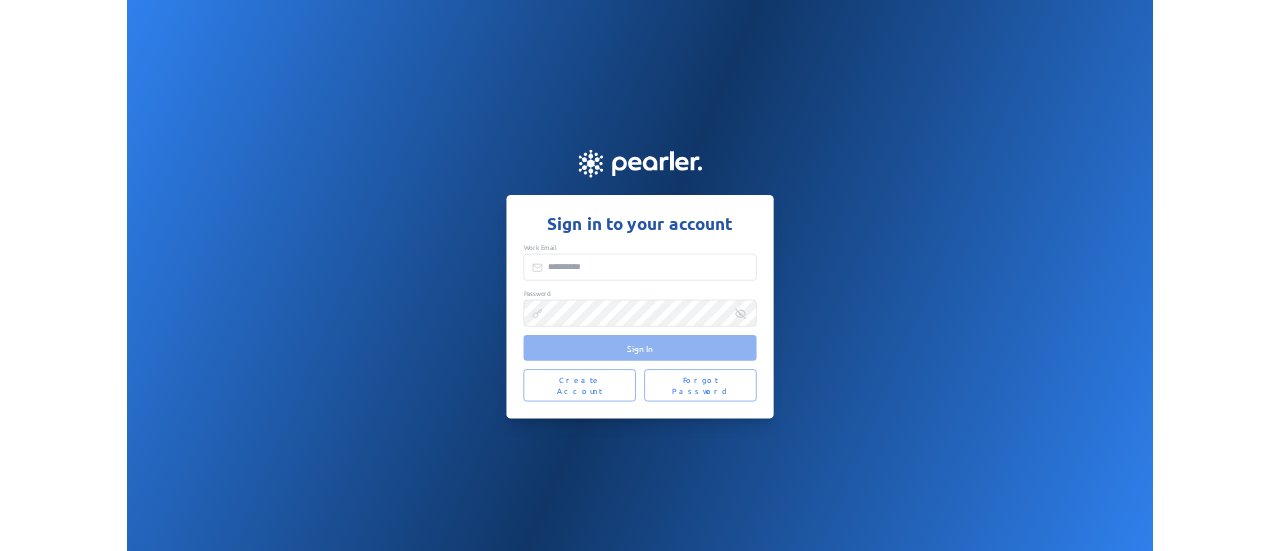 scroll, scrollTop: 0, scrollLeft: 0, axis: both 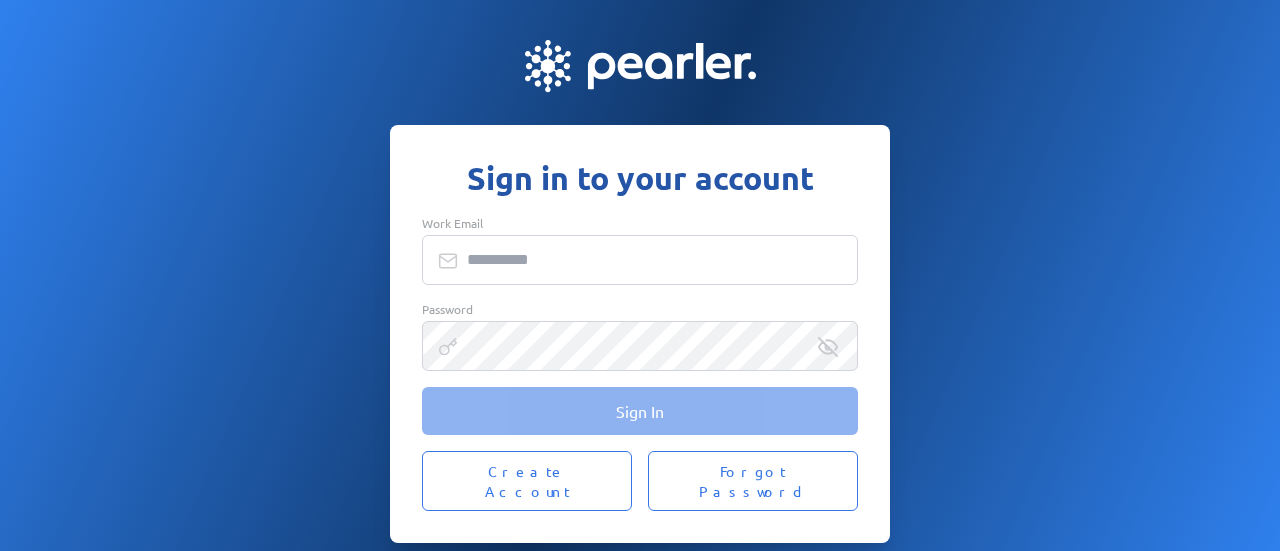 type on "**********" 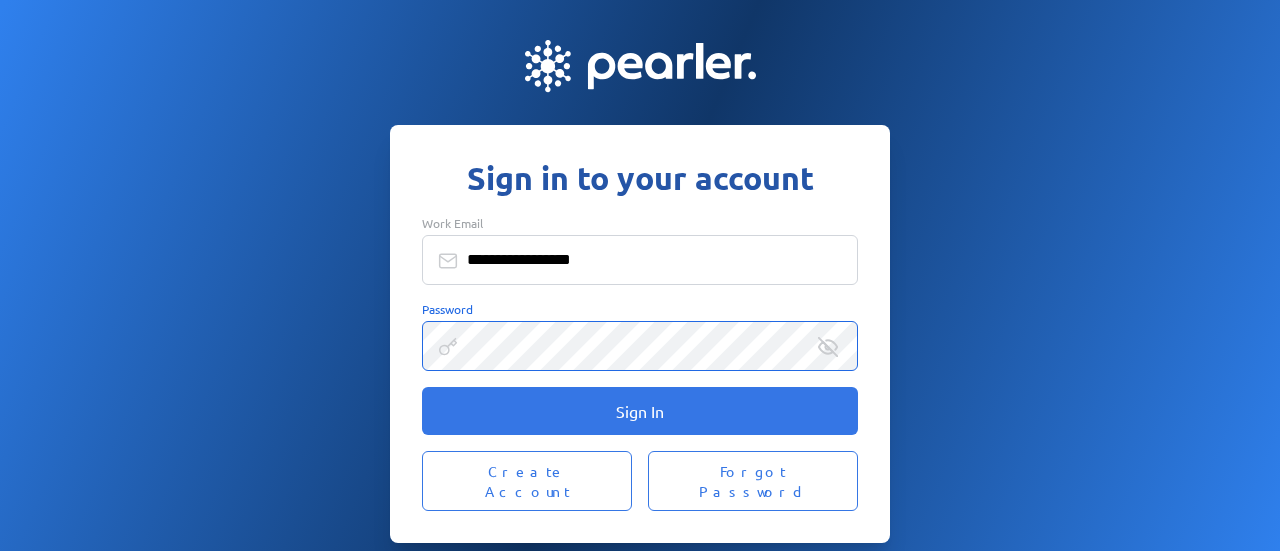 click on "**********" at bounding box center [640, 275] 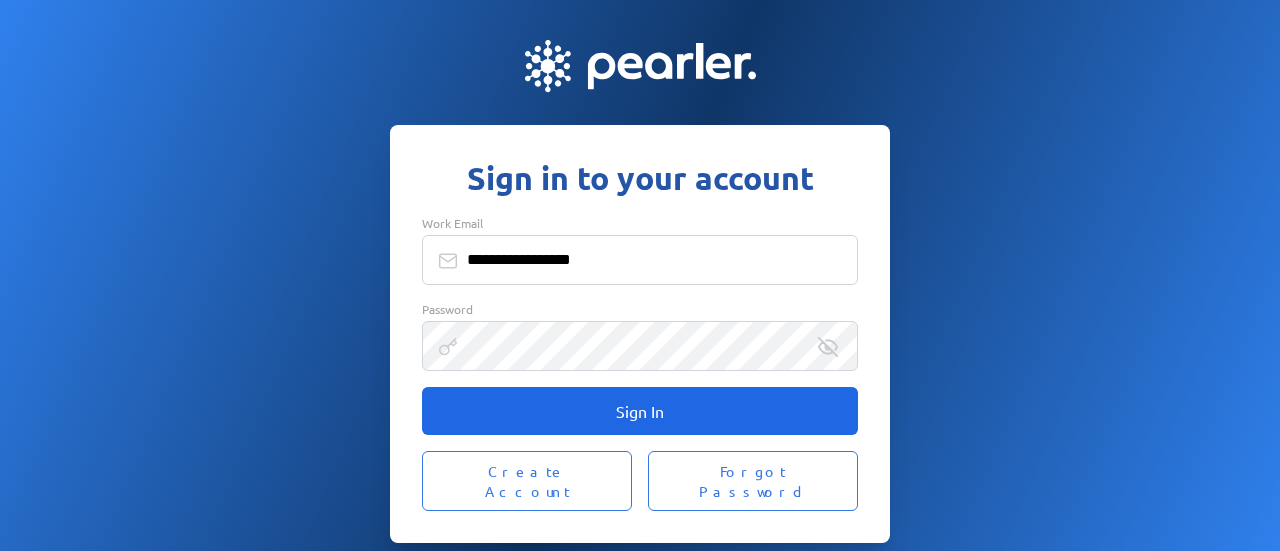 click on "Sign In" at bounding box center [640, 411] 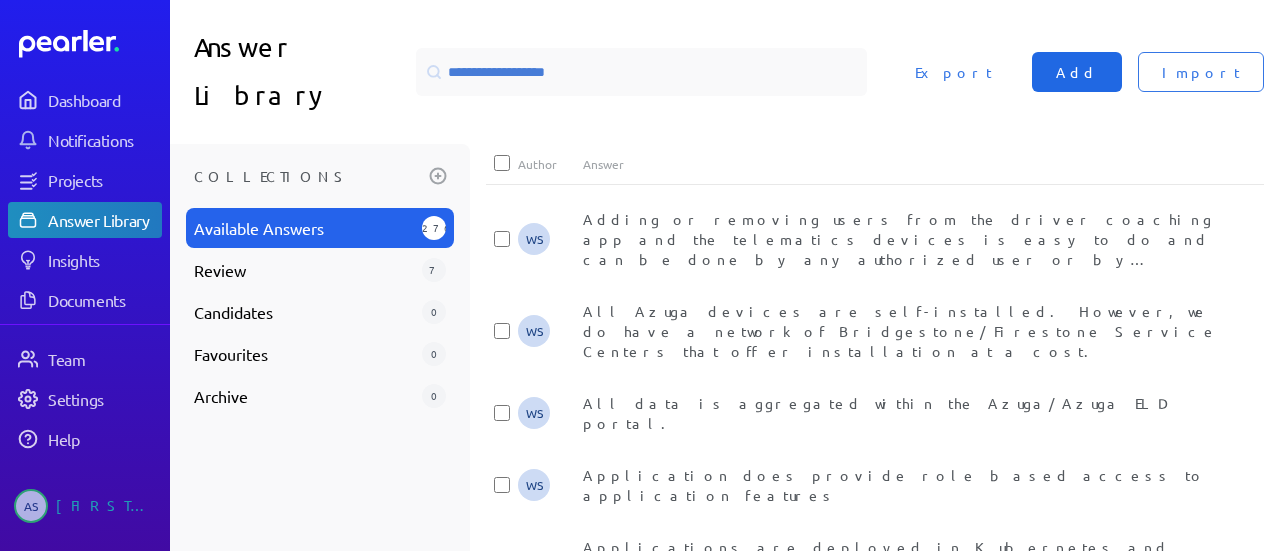 click on "Add" at bounding box center [1077, 72] 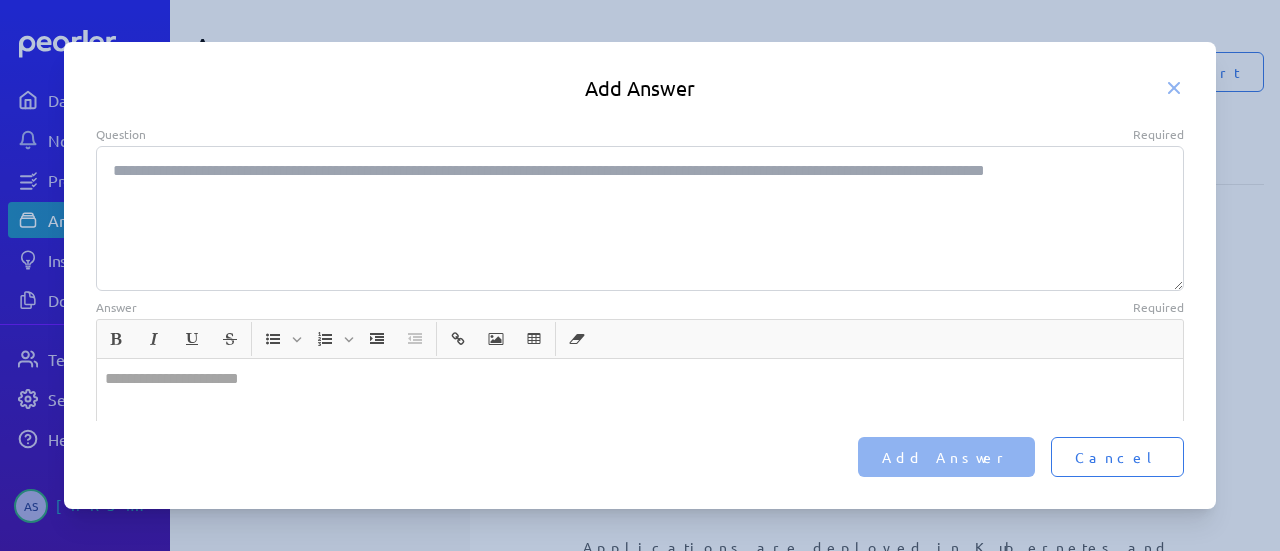 type on "*" 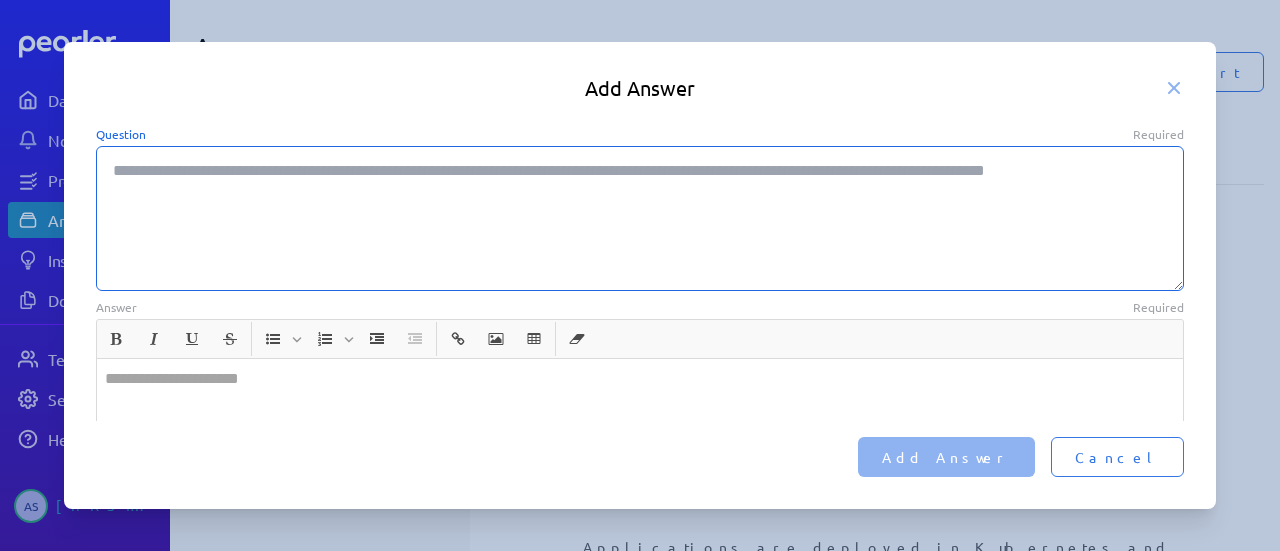 paste on "**********" 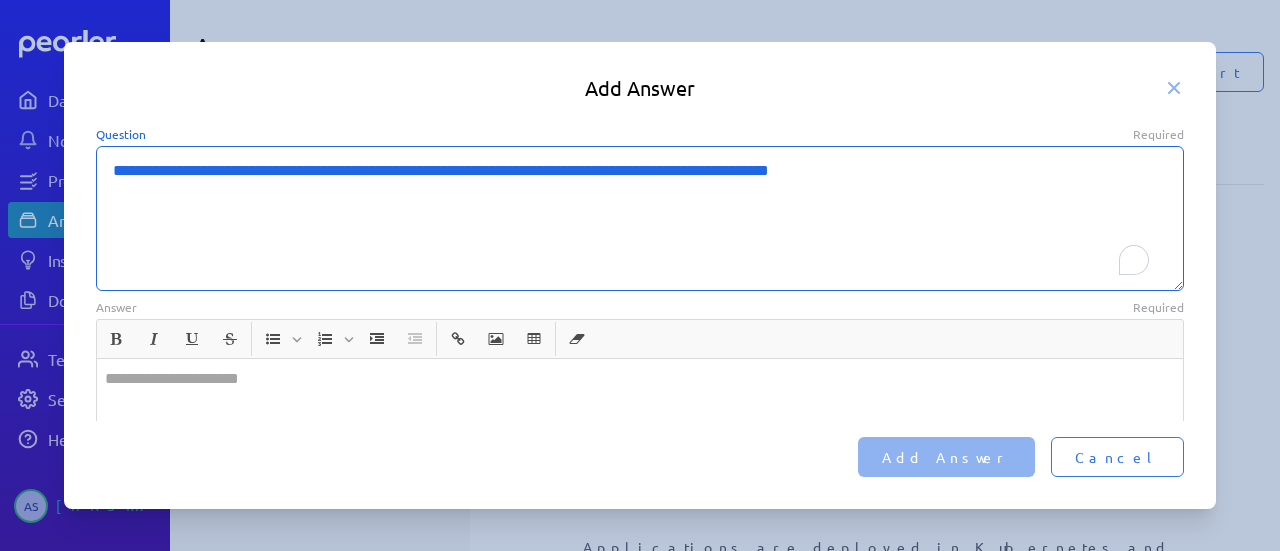 type on "**********" 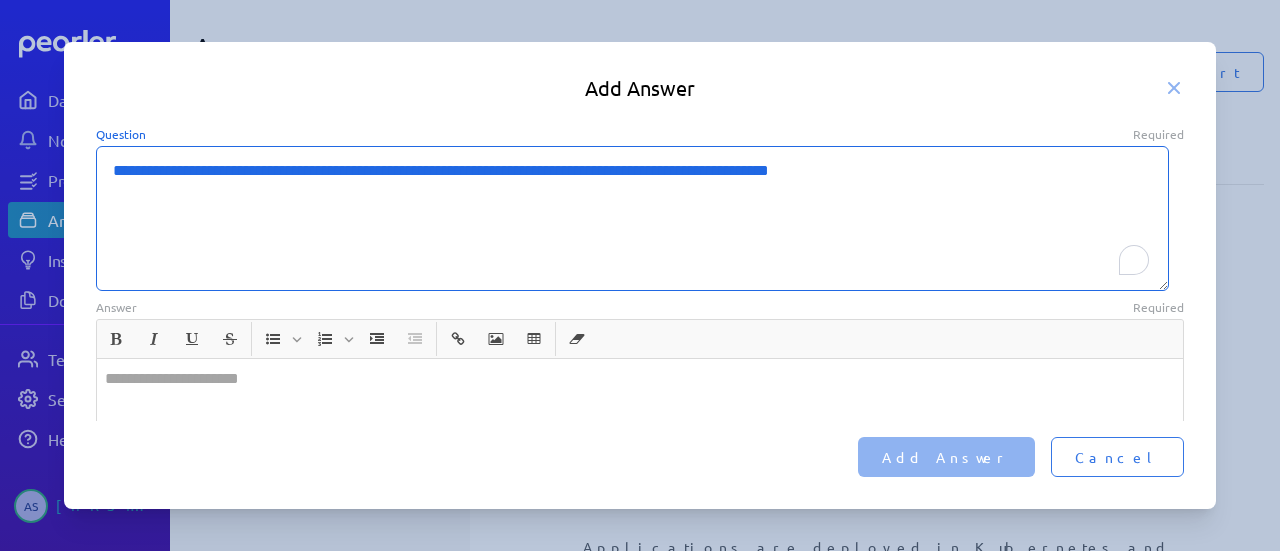 type on "*" 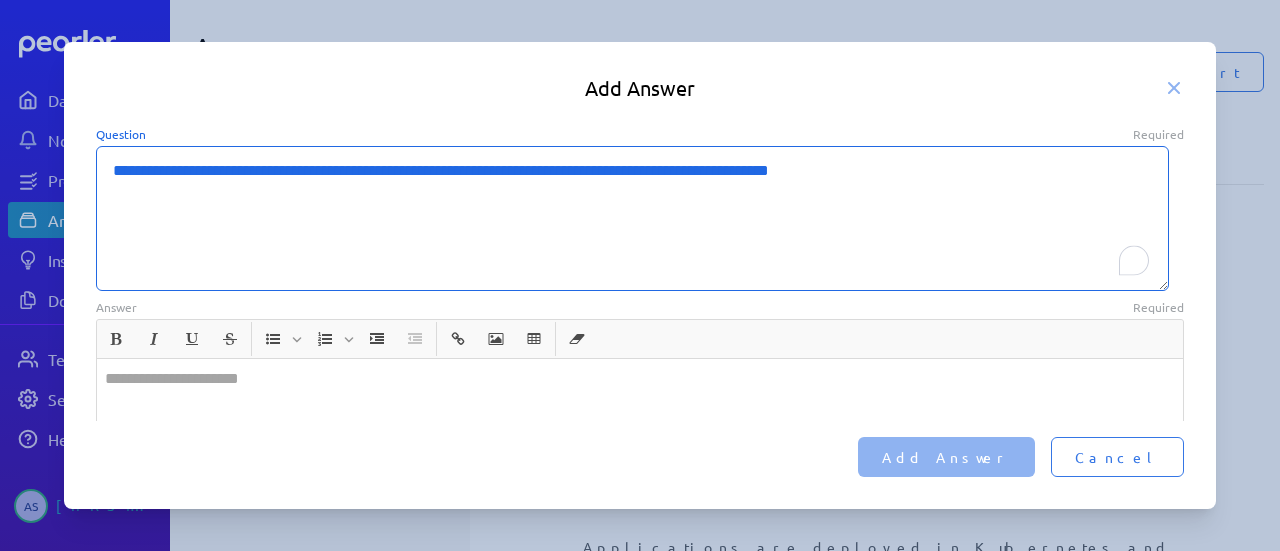 scroll, scrollTop: 70, scrollLeft: 0, axis: vertical 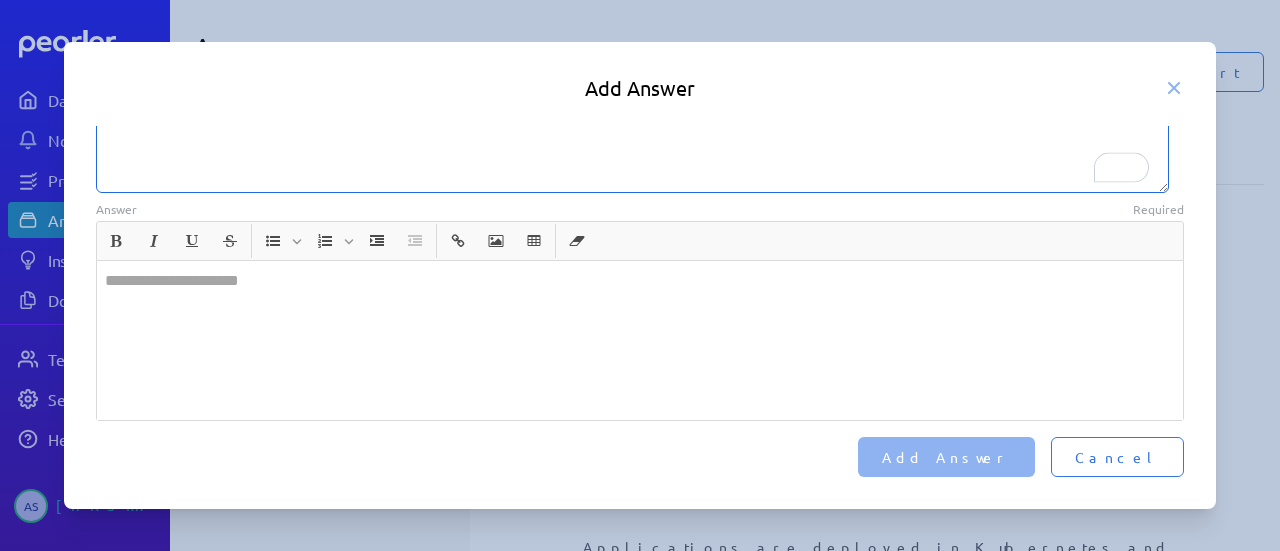 type on "**********" 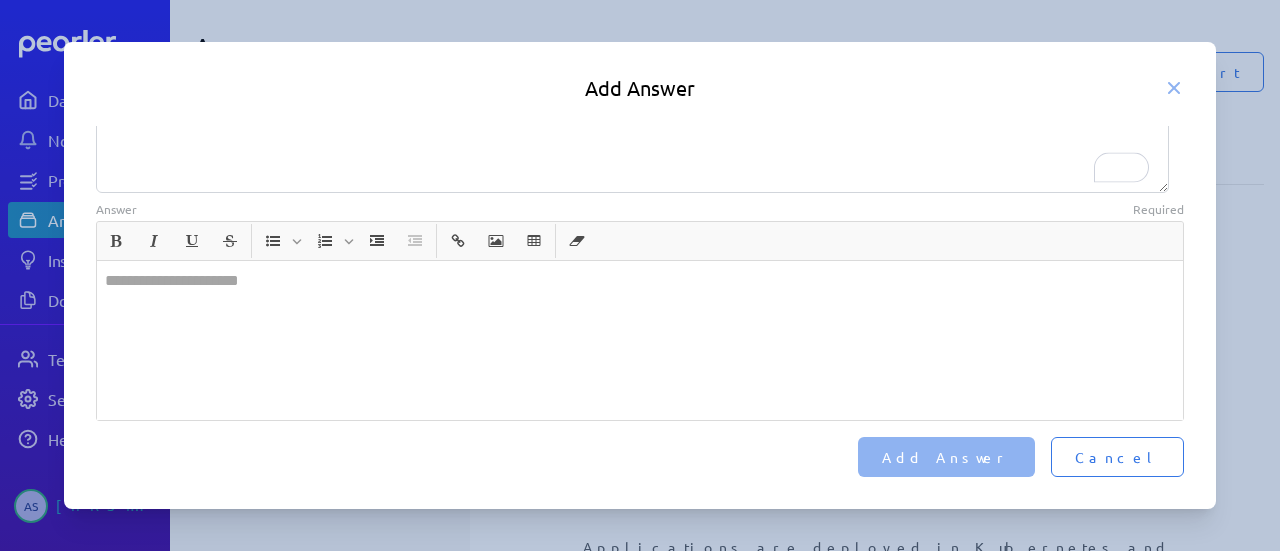 scroll, scrollTop: 98, scrollLeft: 0, axis: vertical 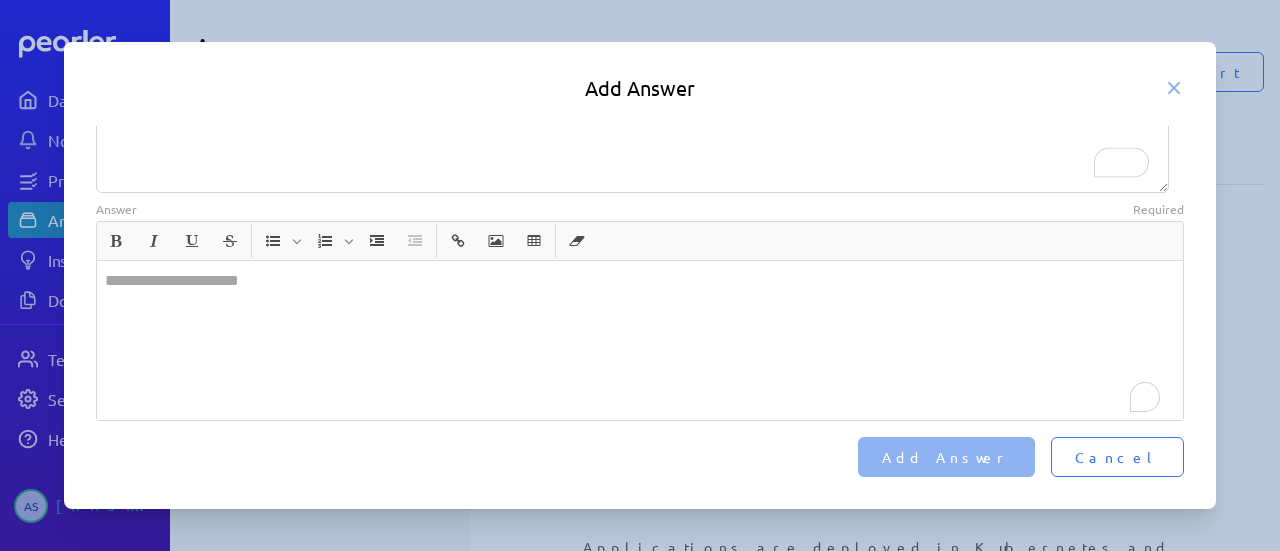 click at bounding box center (640, 340) 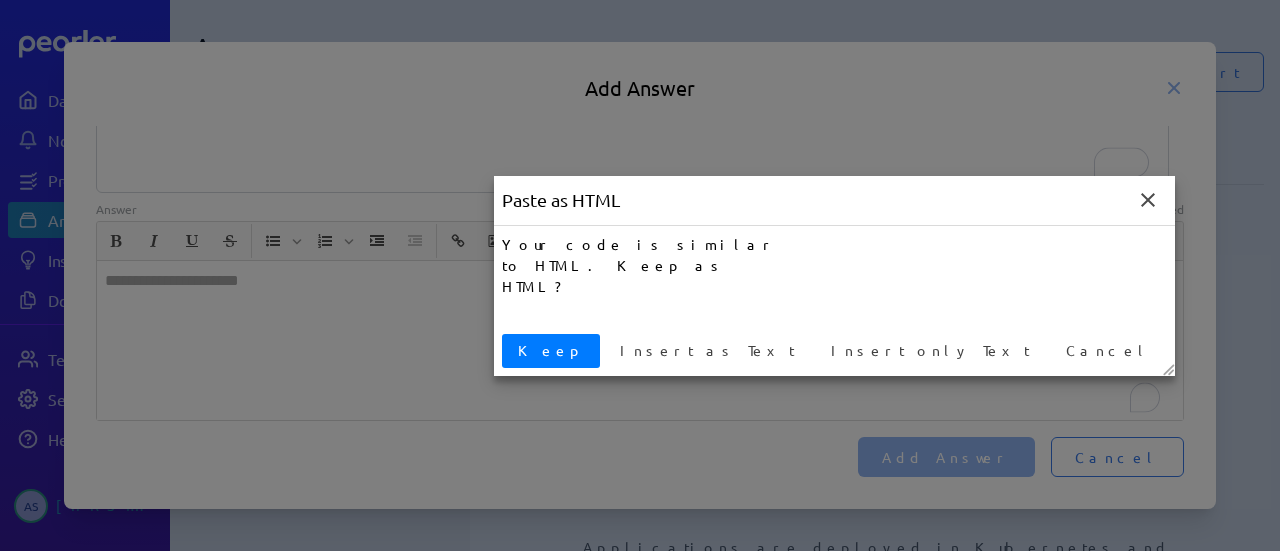 type 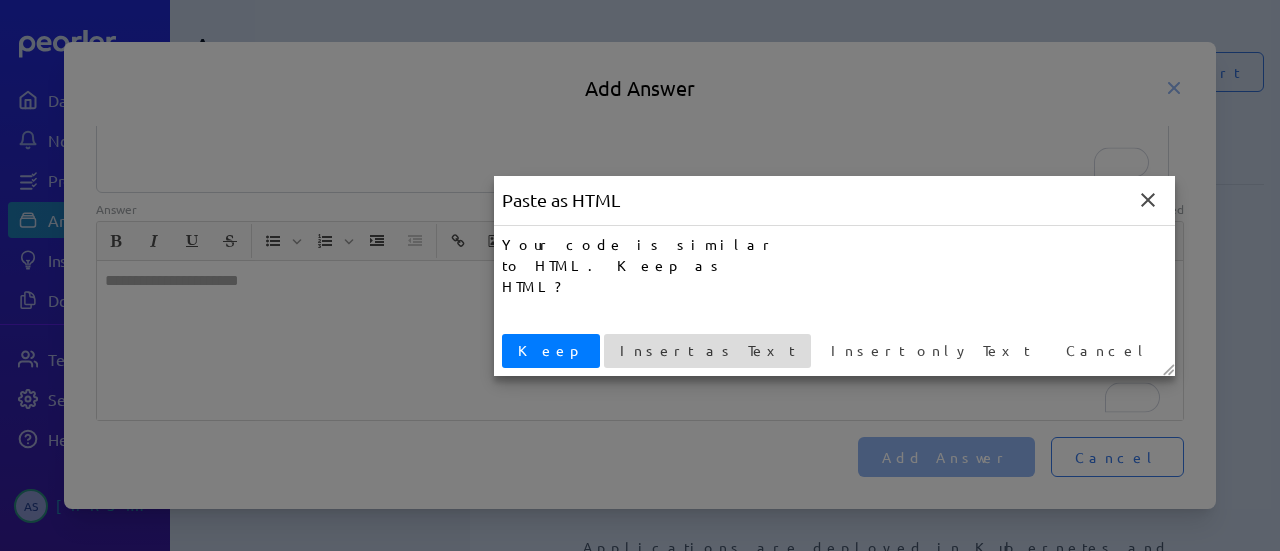 scroll, scrollTop: 98, scrollLeft: 0, axis: vertical 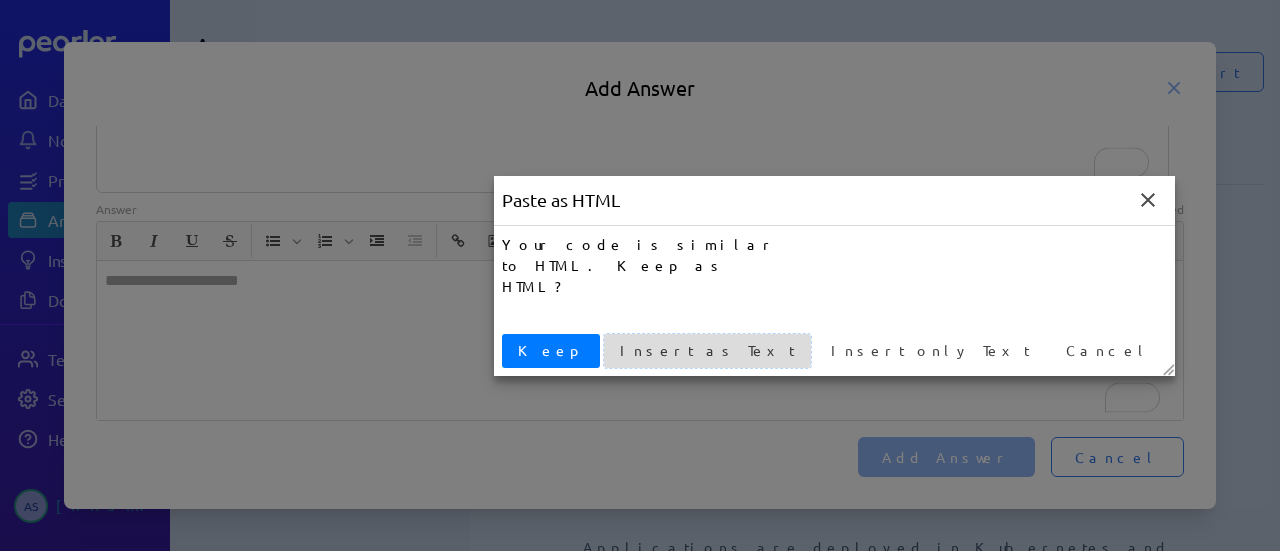 click on "Insert as Text" at bounding box center (707, 350) 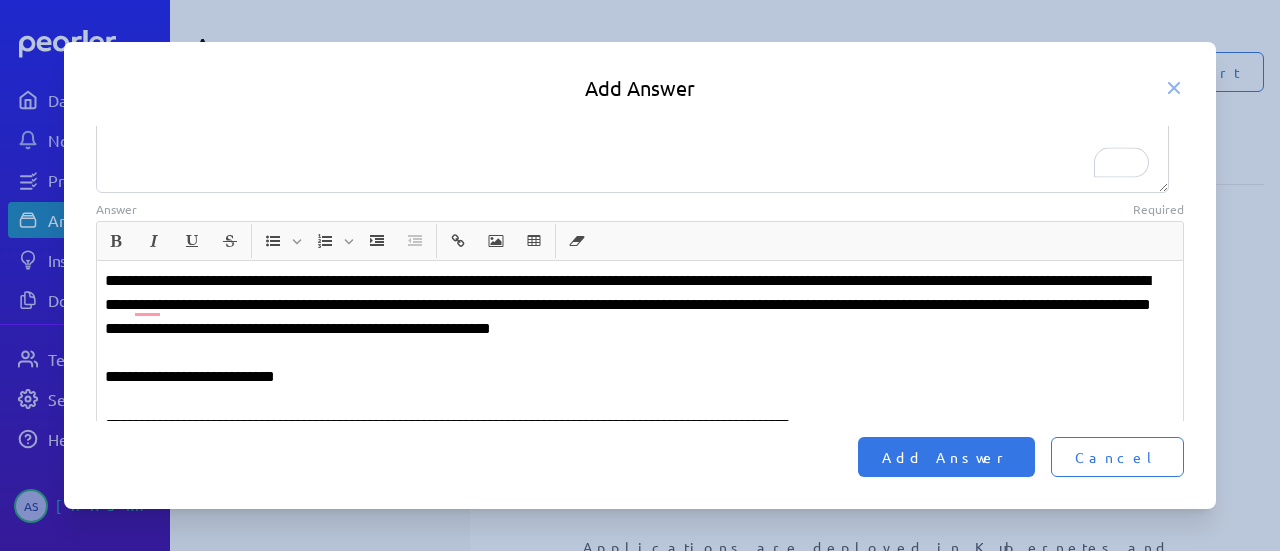 scroll, scrollTop: 28, scrollLeft: 0, axis: vertical 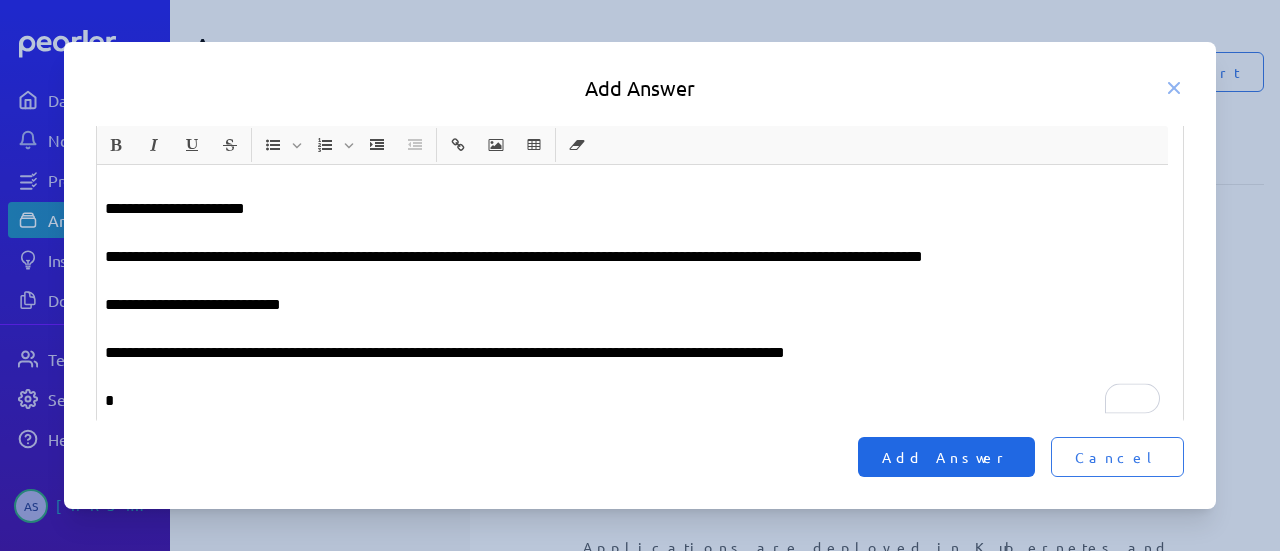 click on "Add Answer" at bounding box center (946, 457) 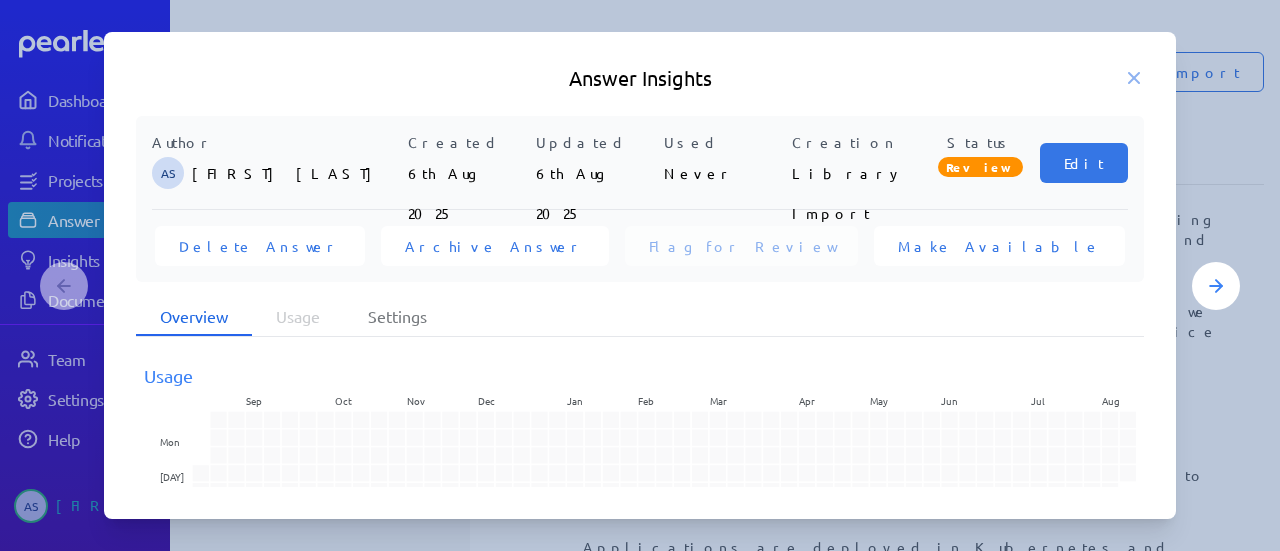 click on "Review" at bounding box center (980, 167) 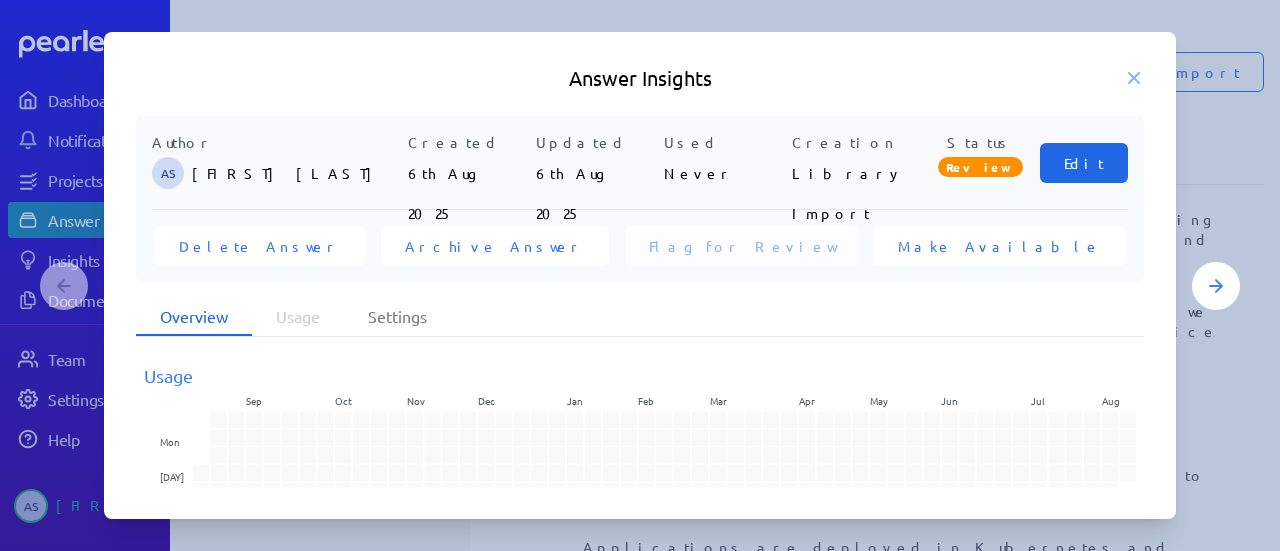 click on "Edit" at bounding box center (1084, 163) 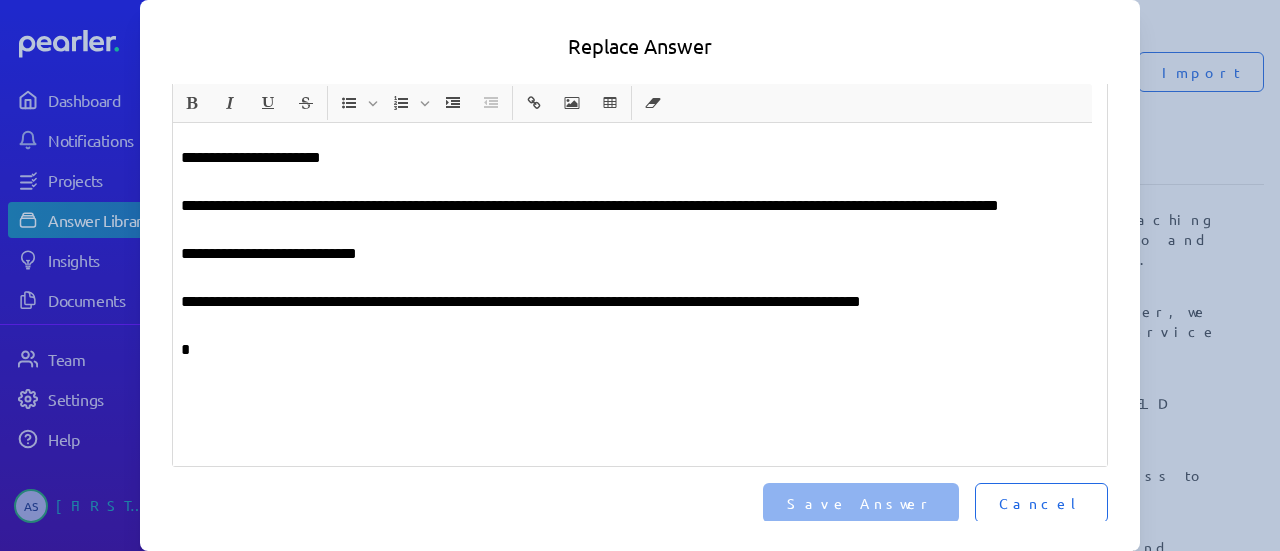 click on "Cancel" at bounding box center (1041, 503) 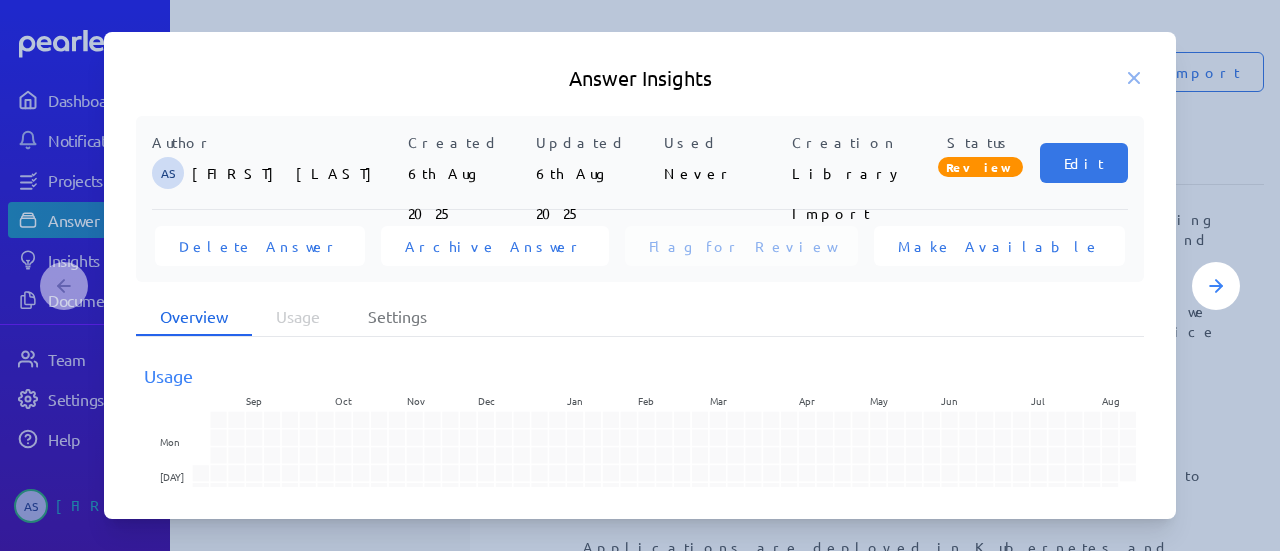 click on "Status" at bounding box center (980, 142) 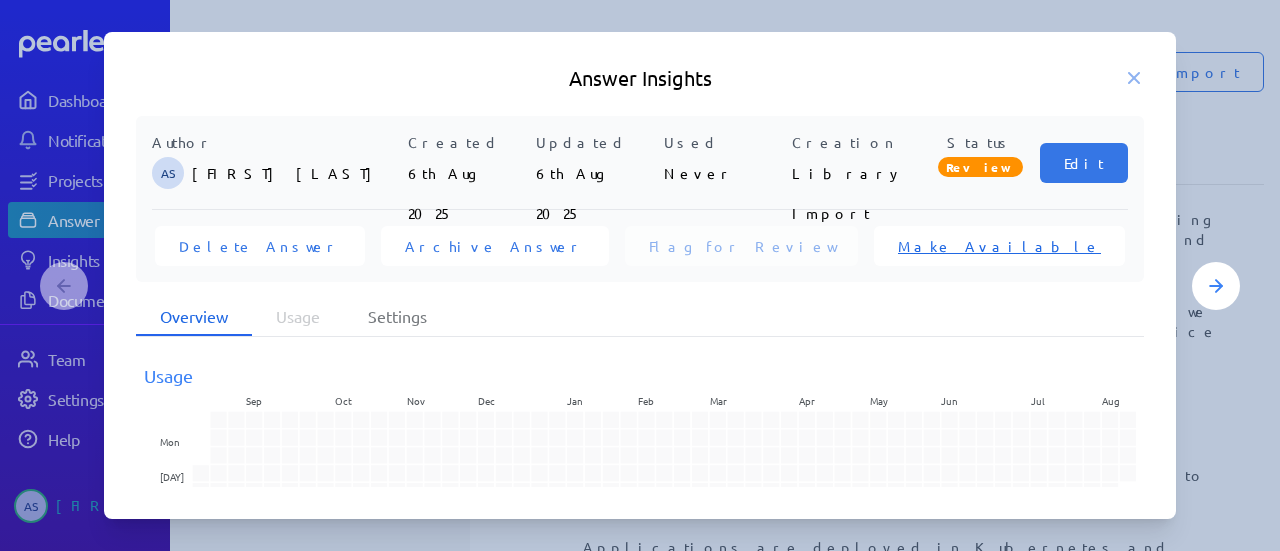 click on "Make Available" at bounding box center [999, 246] 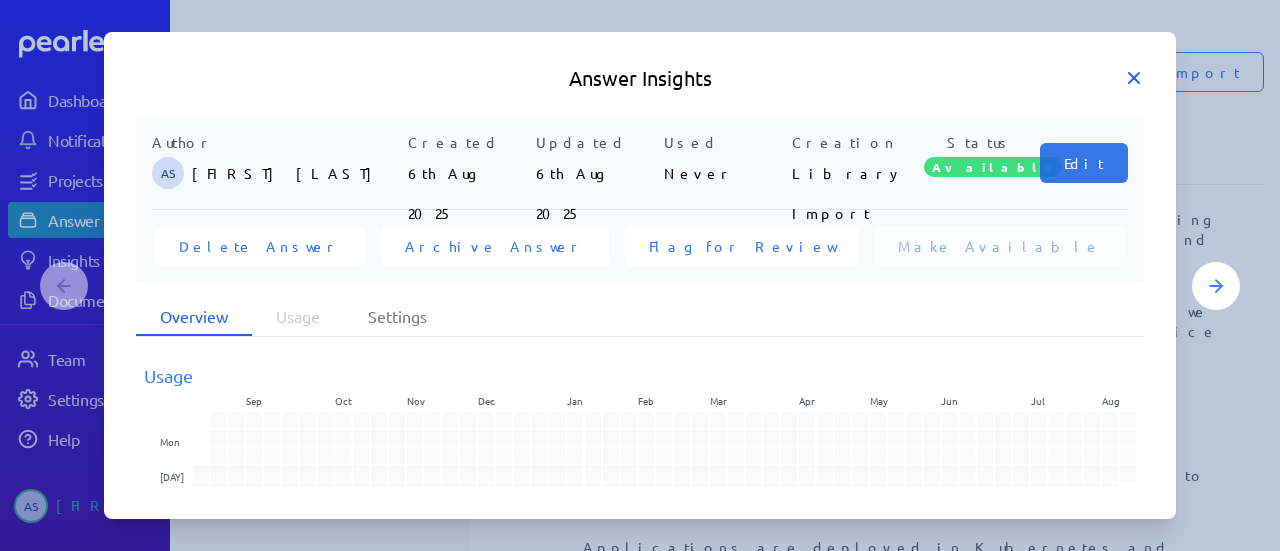 click 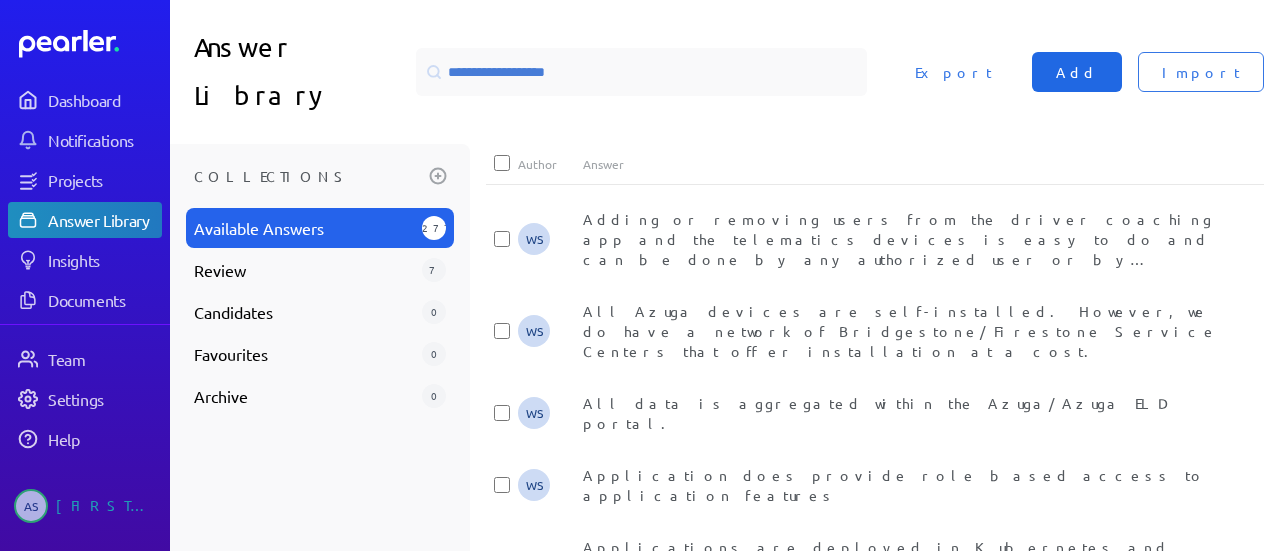 click on "Add" at bounding box center (1077, 72) 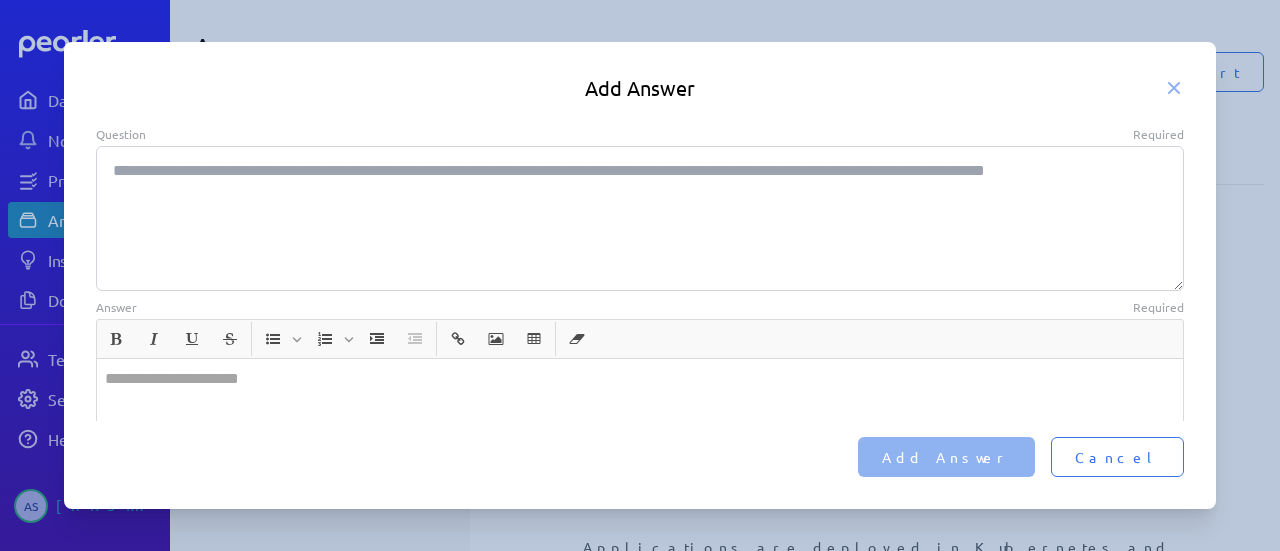 type 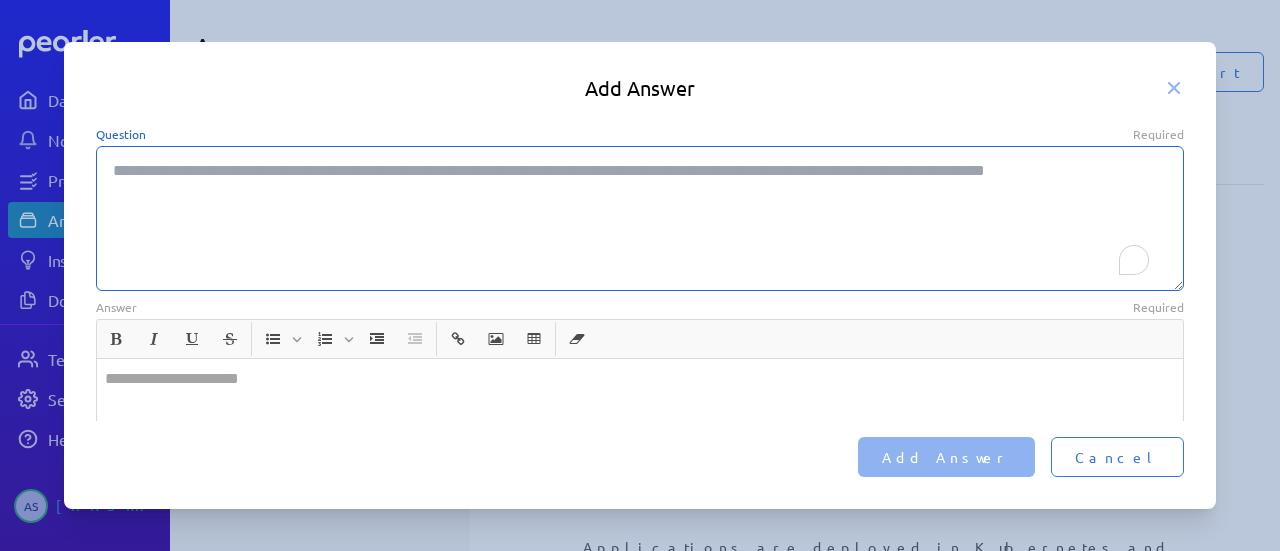 click on "Question Required" at bounding box center [640, 218] 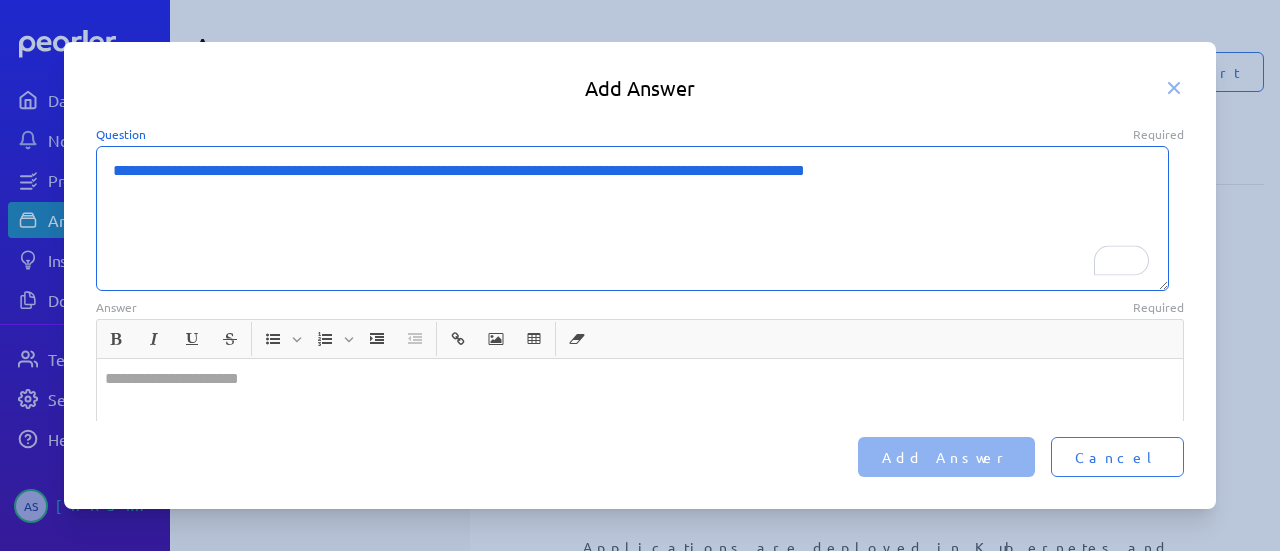 type on "**********" 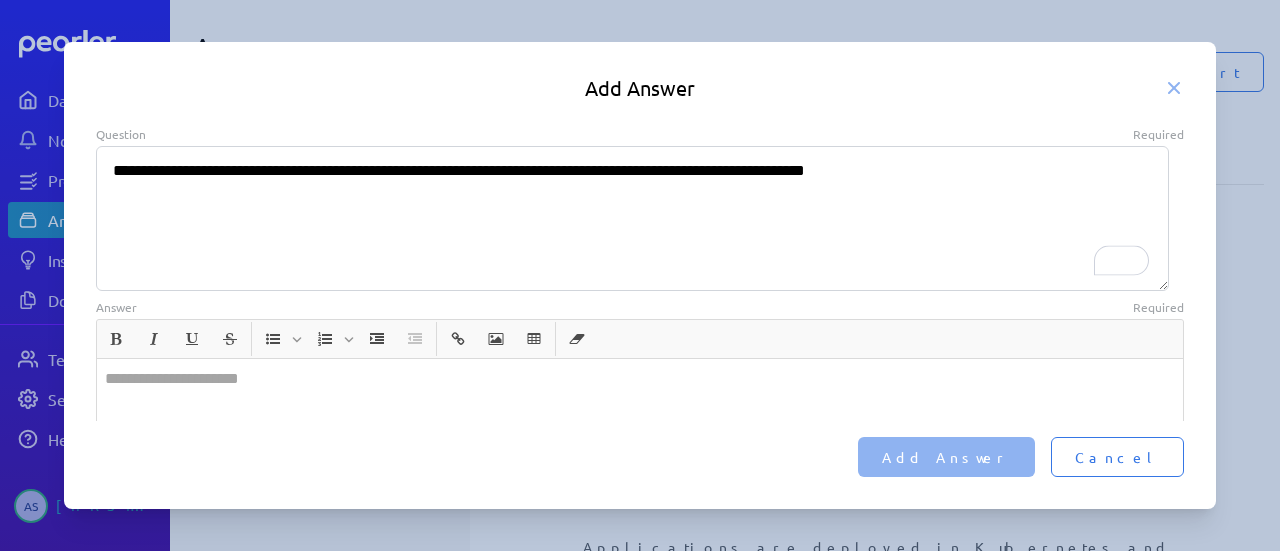 click at bounding box center [640, 438] 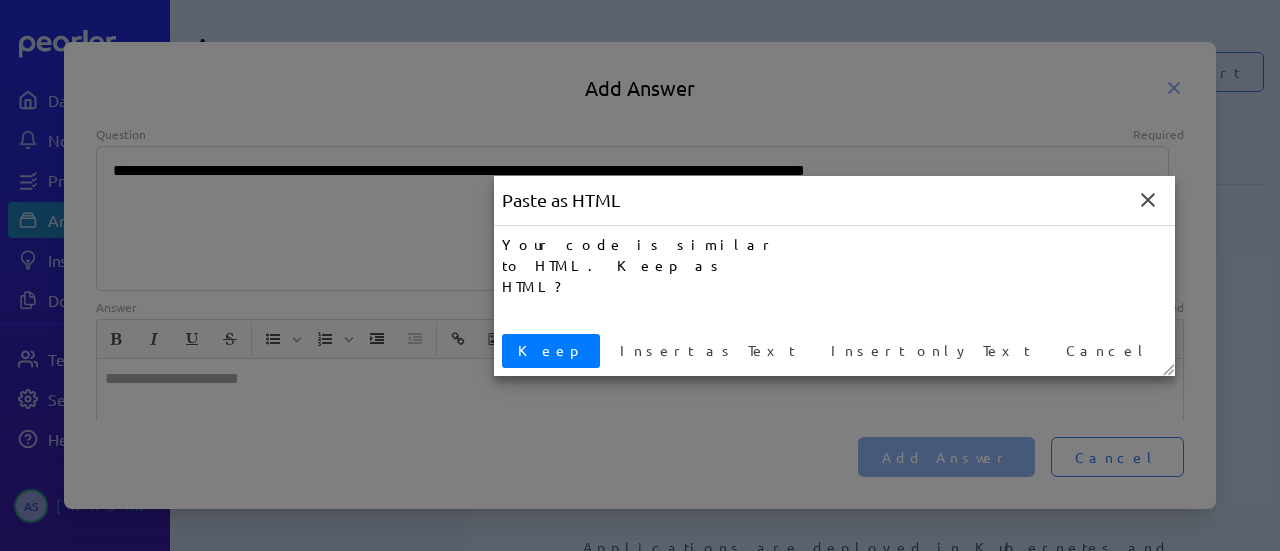 type 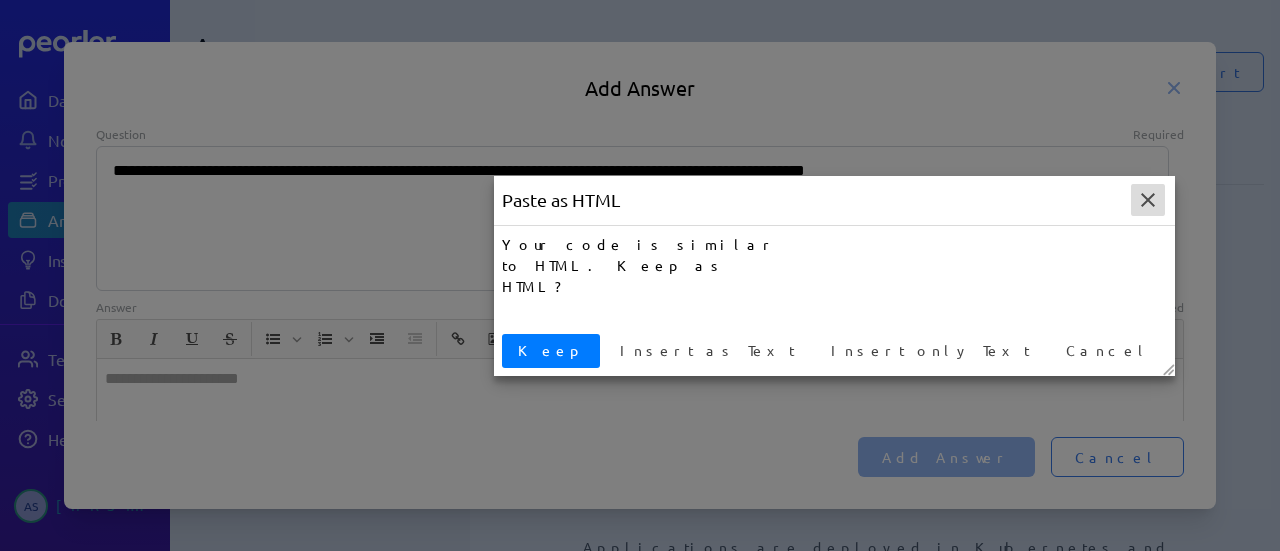 click at bounding box center (1148, 200) 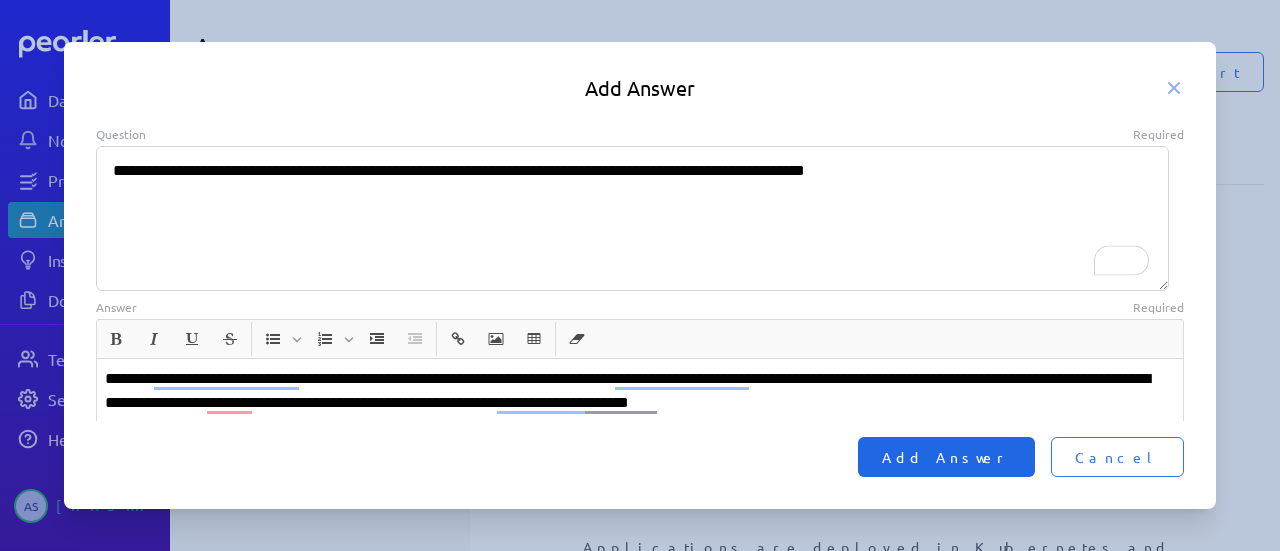 click on "Add Answer" at bounding box center [946, 457] 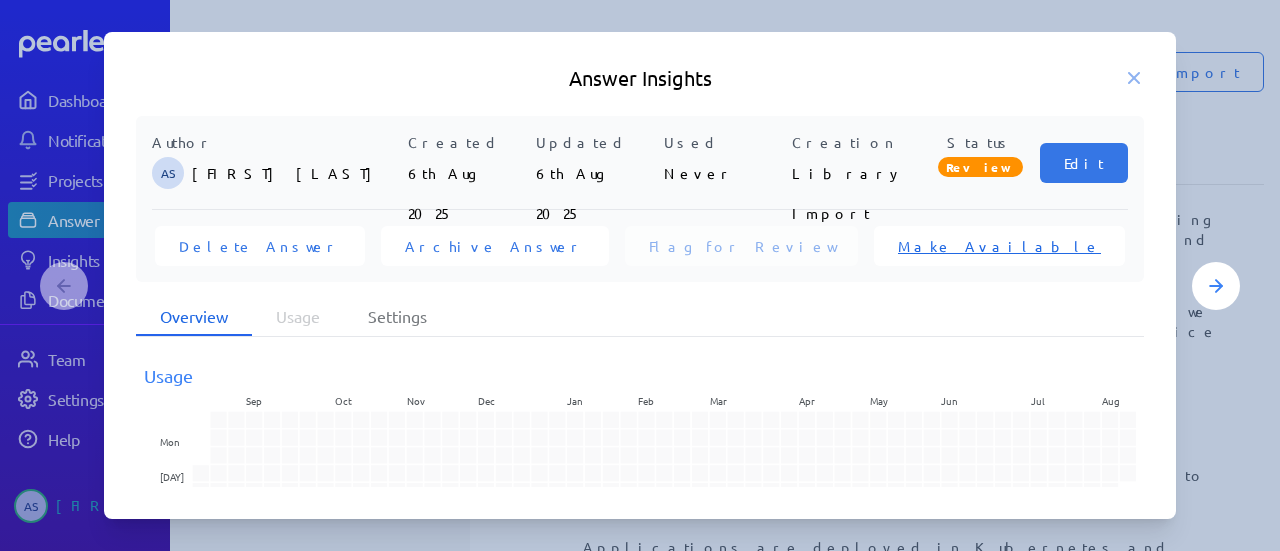 click on "Make Available" at bounding box center [999, 246] 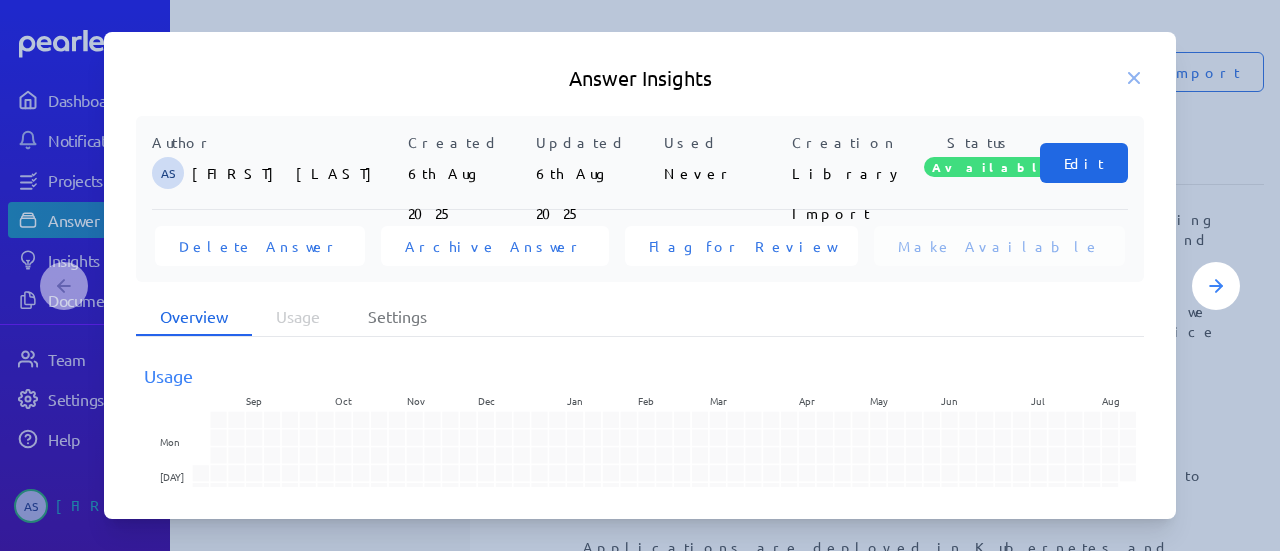 click on "Edit" at bounding box center [1084, 163] 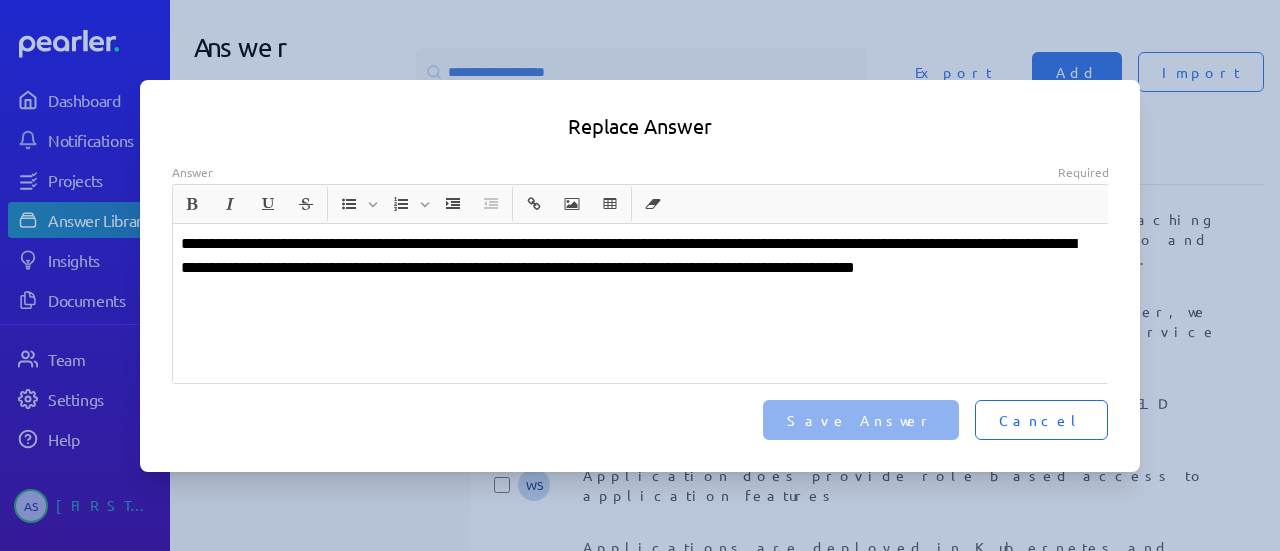 click on "Cancel" at bounding box center [1041, 420] 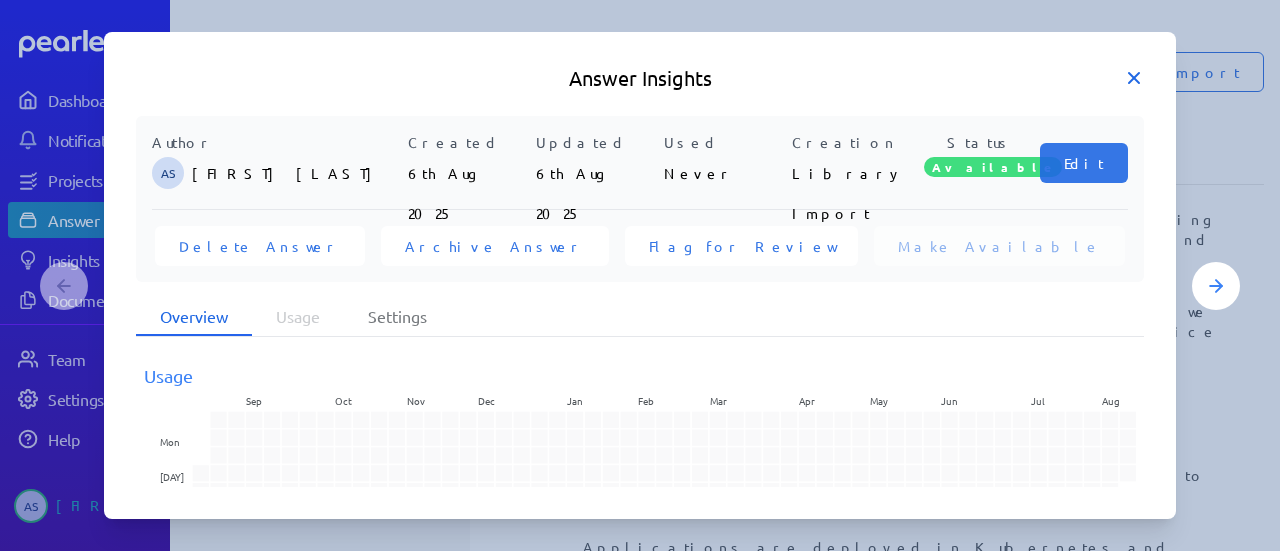 click 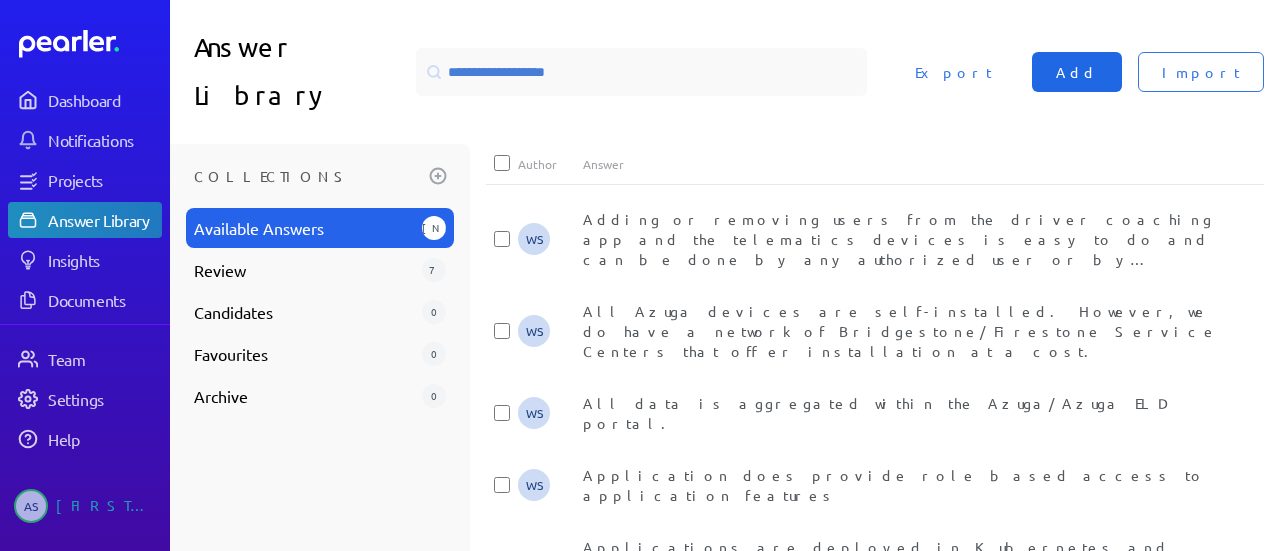 click on "Add" at bounding box center [1077, 72] 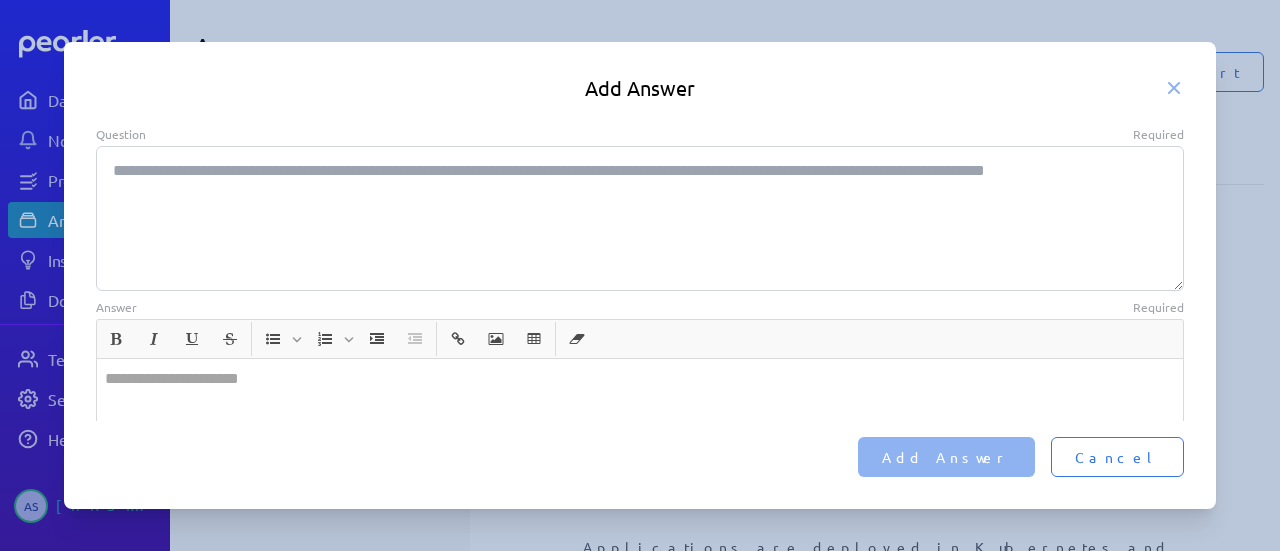 click on "Question Required" at bounding box center [640, 218] 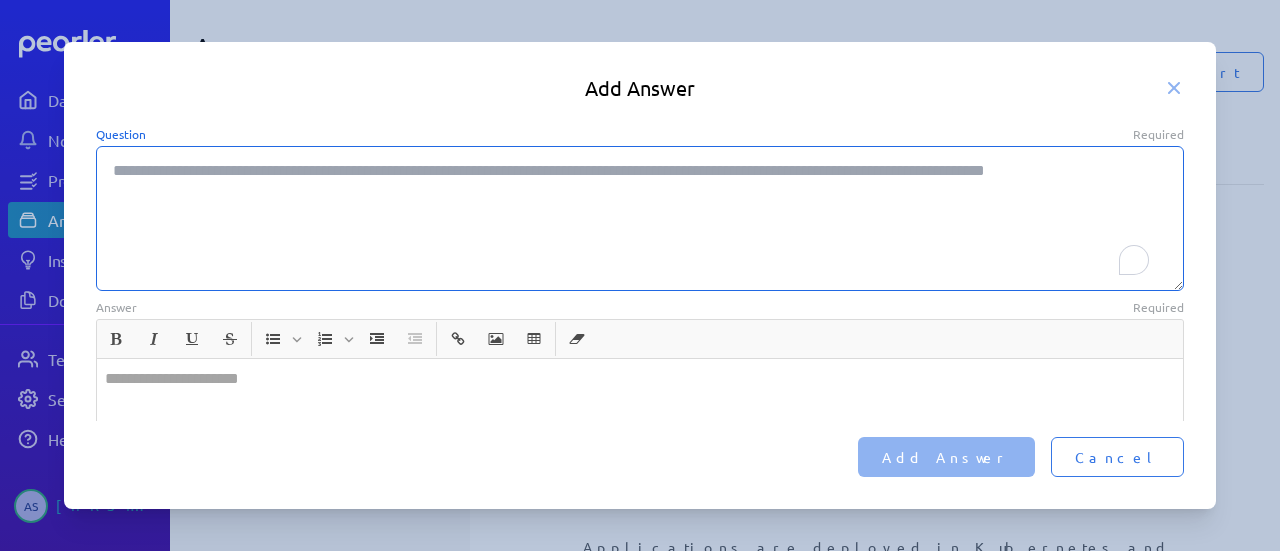 paste on "**********" 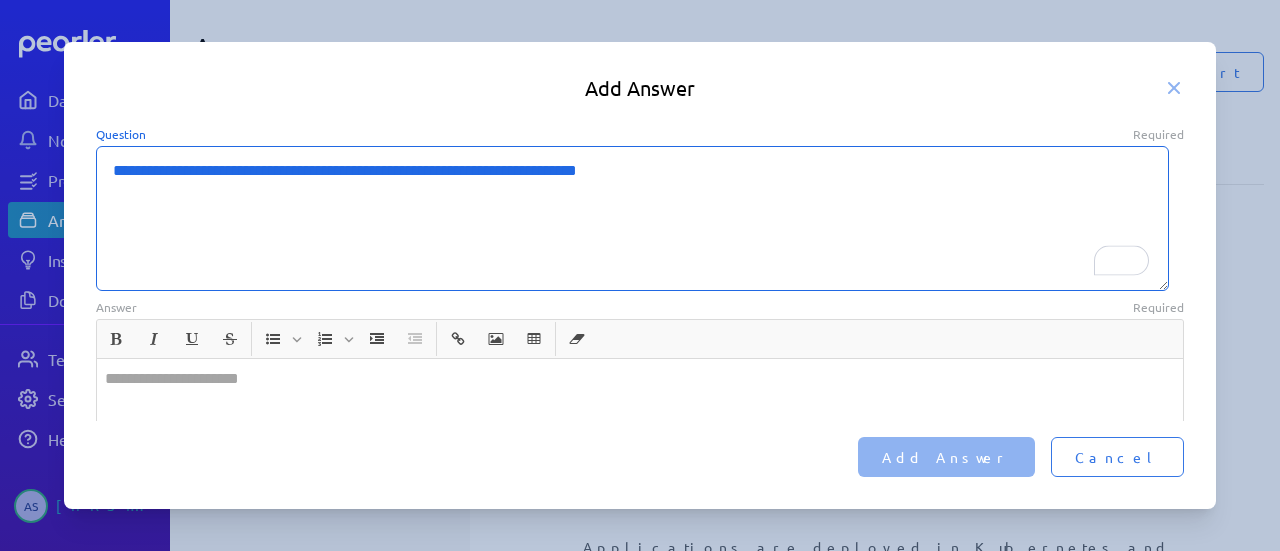 type on "**********" 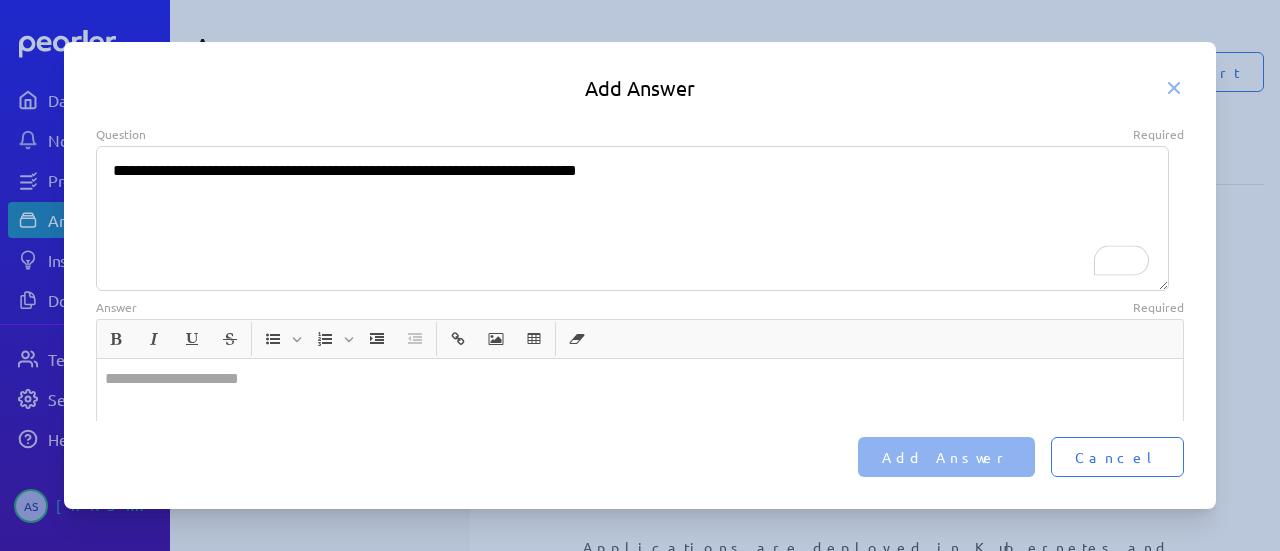 click at bounding box center (640, 438) 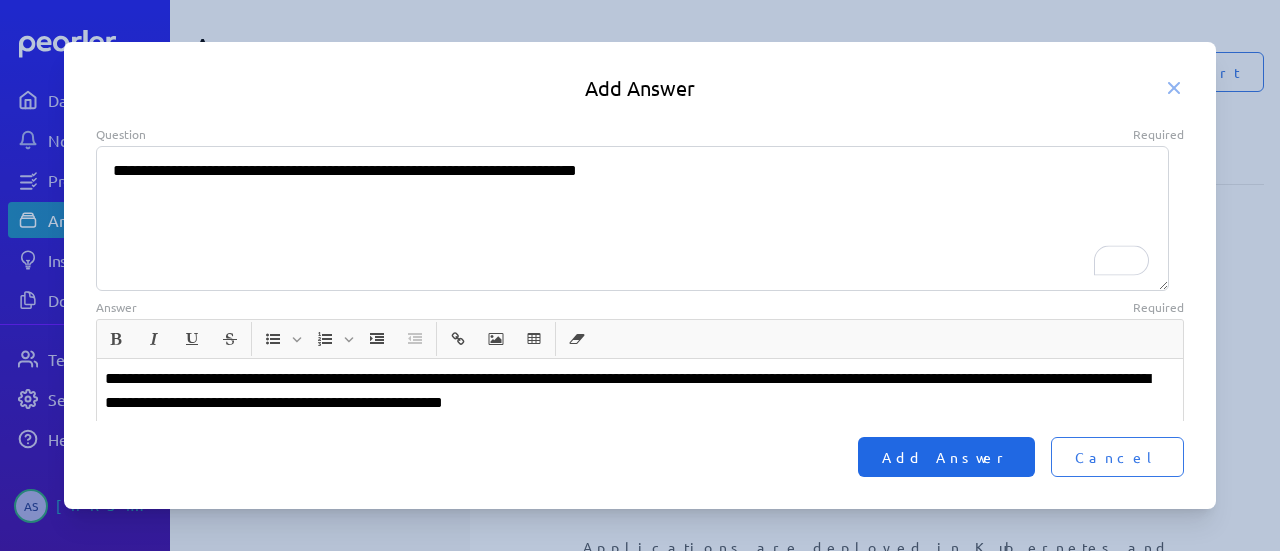 click on "Add Answer" at bounding box center [946, 457] 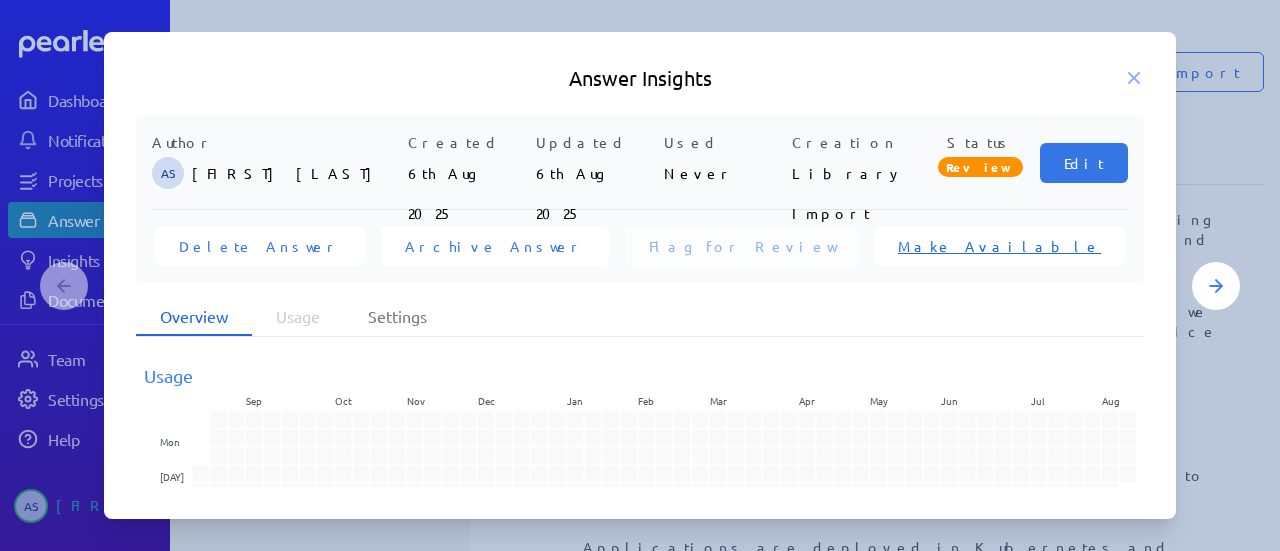 click on "Make Available" at bounding box center [999, 246] 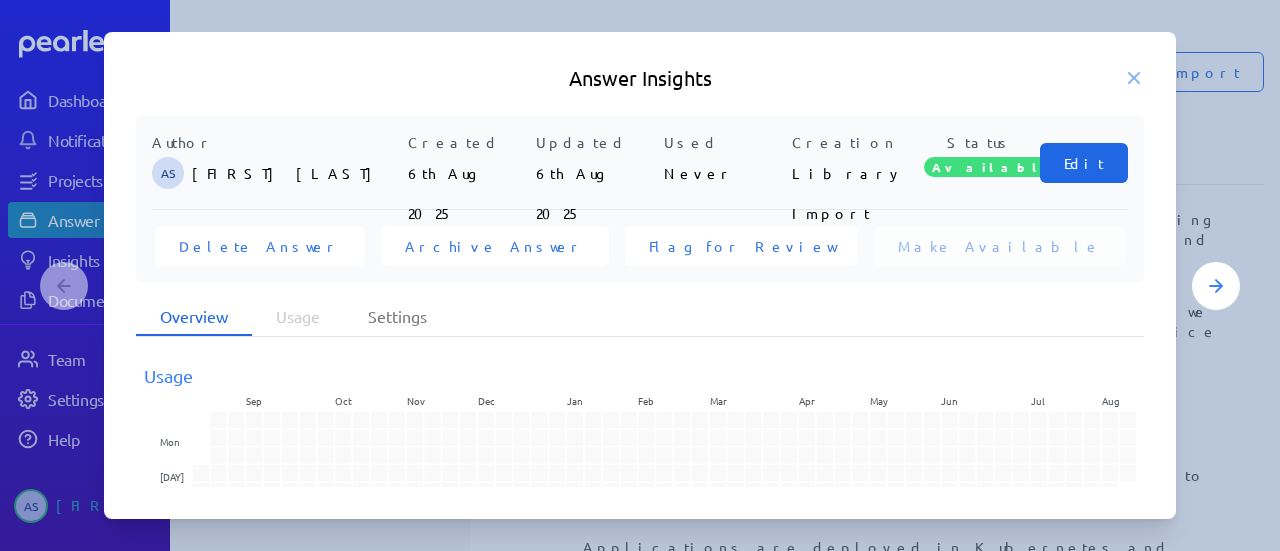 click on "Edit" at bounding box center [1084, 163] 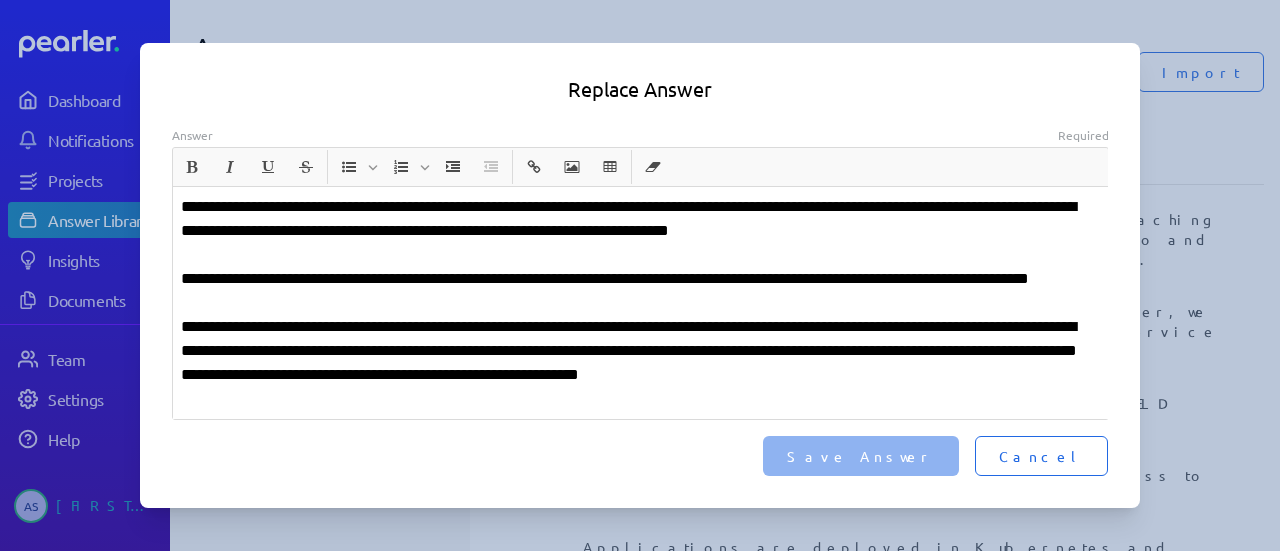 click on "Cancel" at bounding box center (1041, 456) 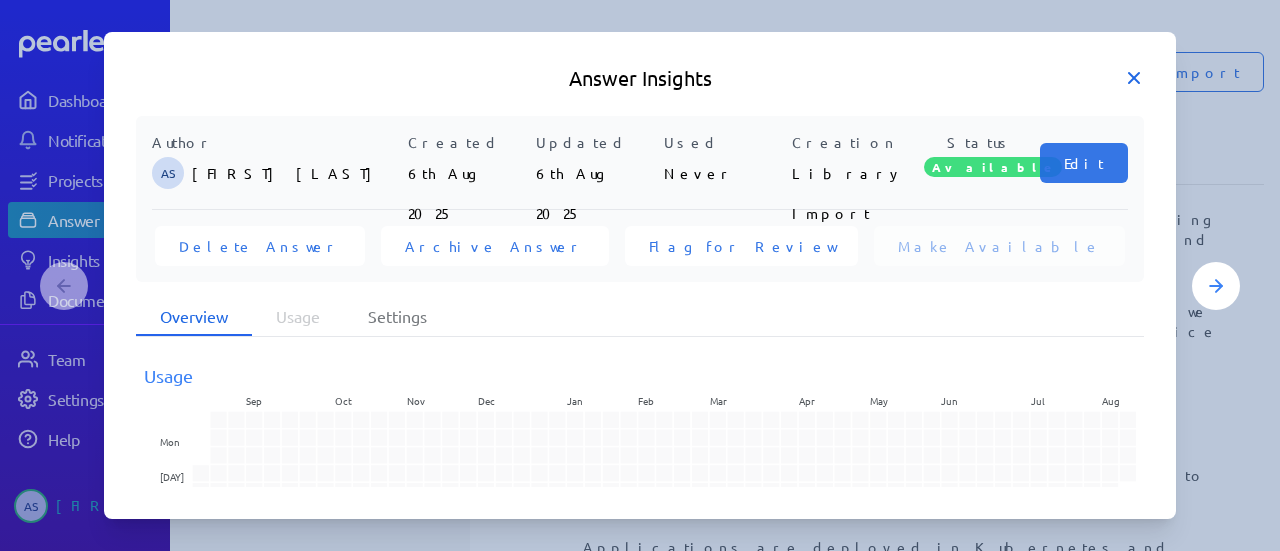 click 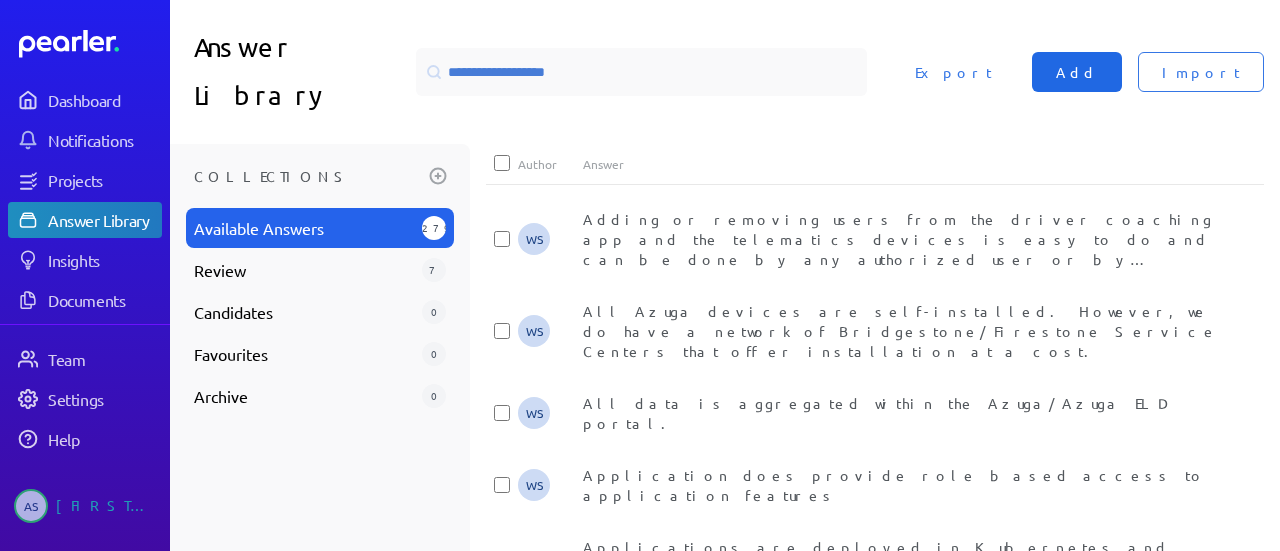 click on "Add" at bounding box center [1077, 72] 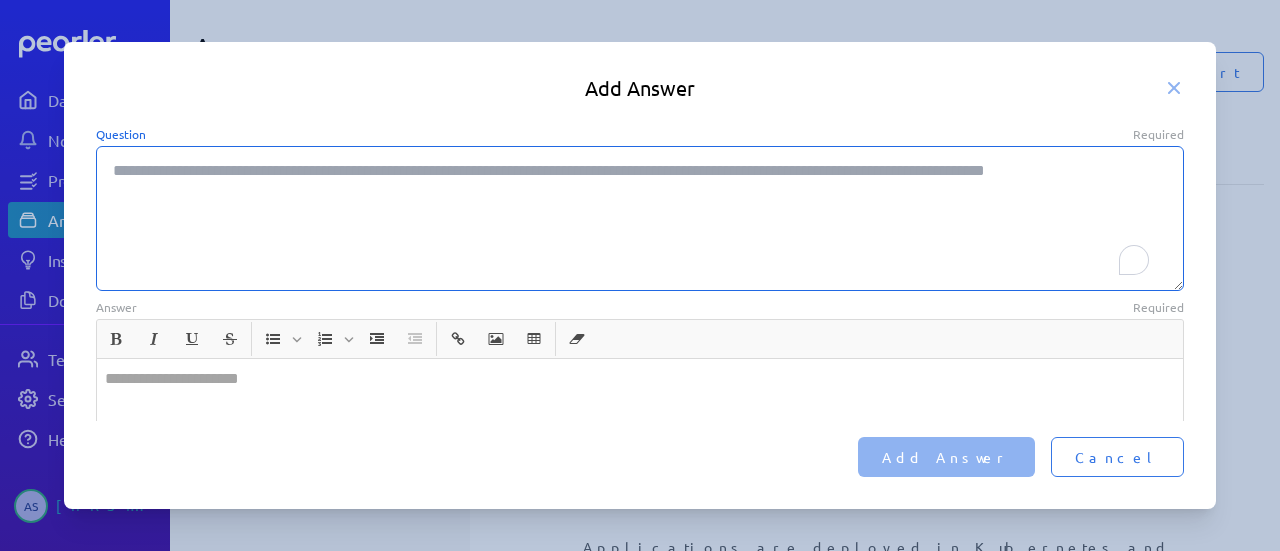 click on "Question Required" at bounding box center [640, 218] 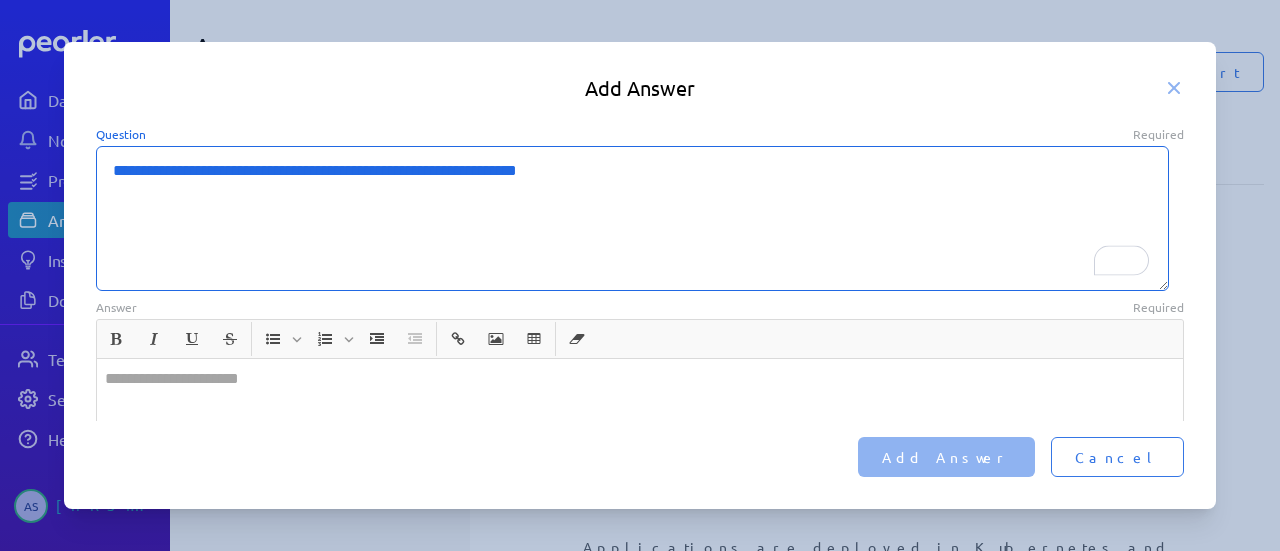 type on "**********" 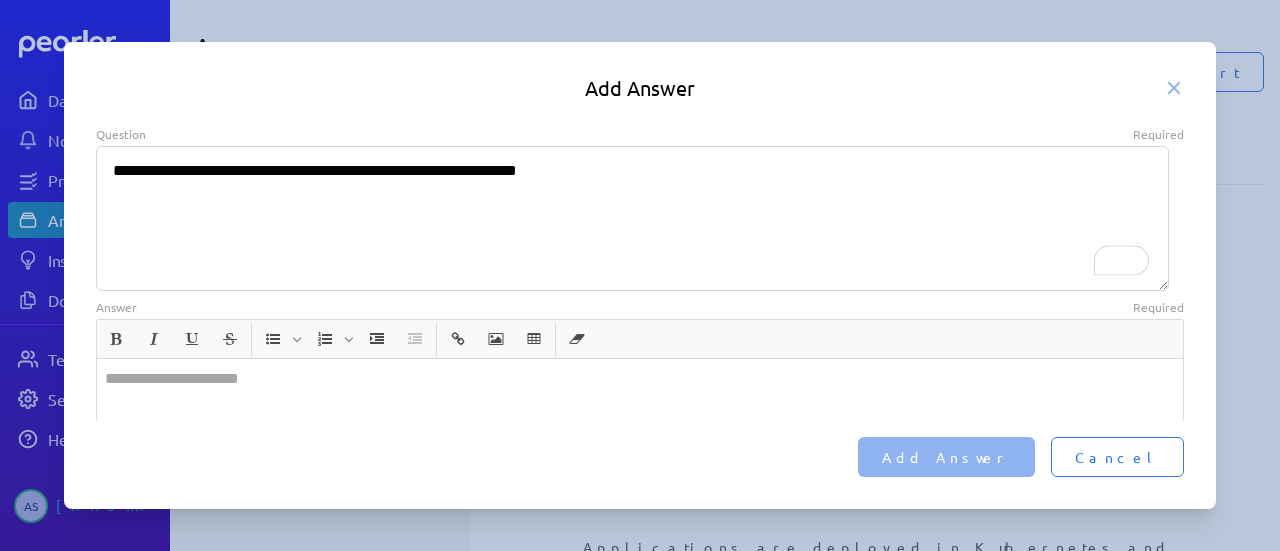 click at bounding box center (640, 438) 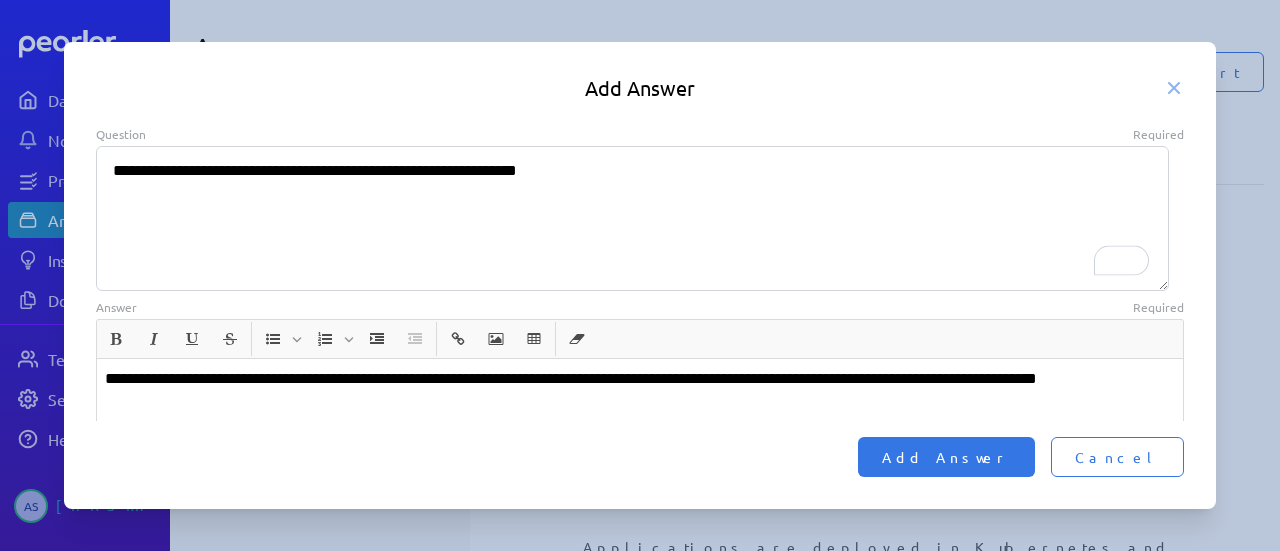 scroll, scrollTop: 309, scrollLeft: 0, axis: vertical 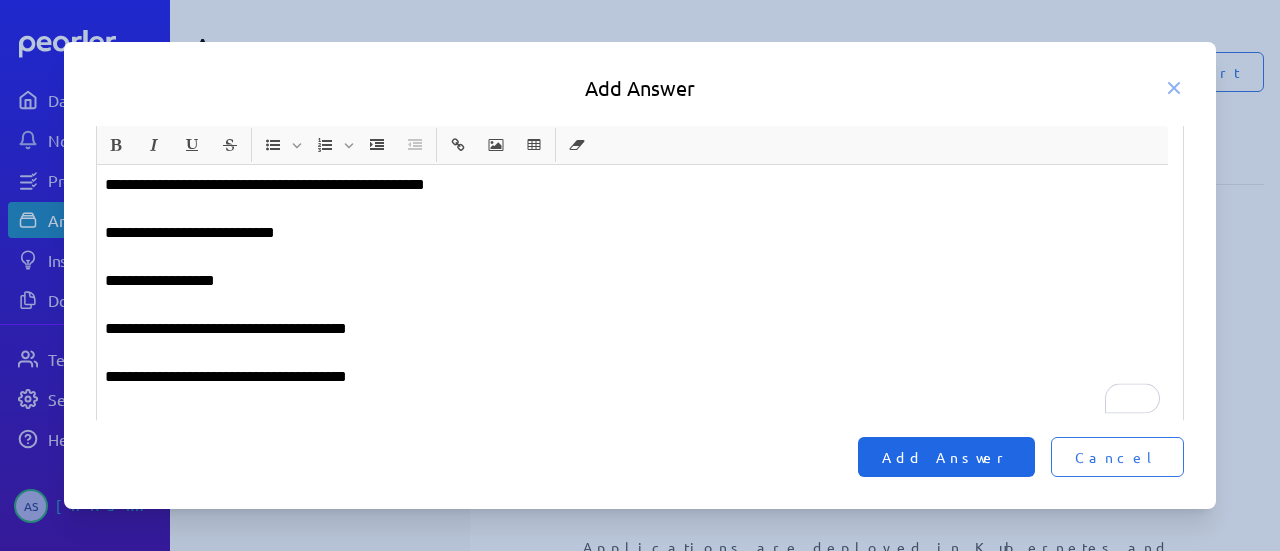 click on "Add Answer" at bounding box center (946, 457) 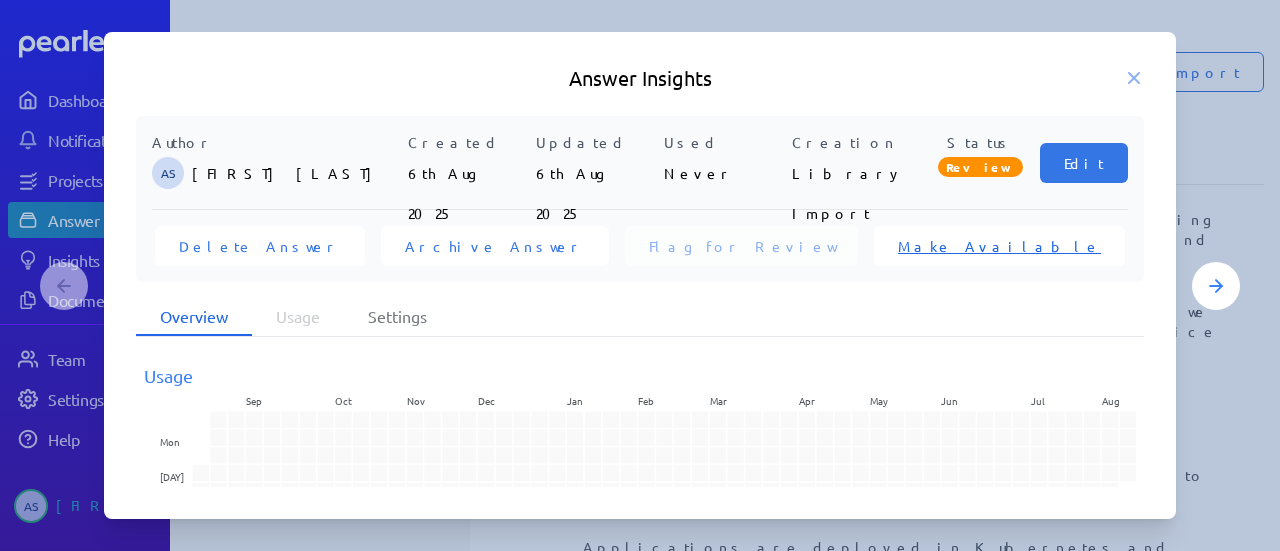 click on "Make Available" at bounding box center [999, 246] 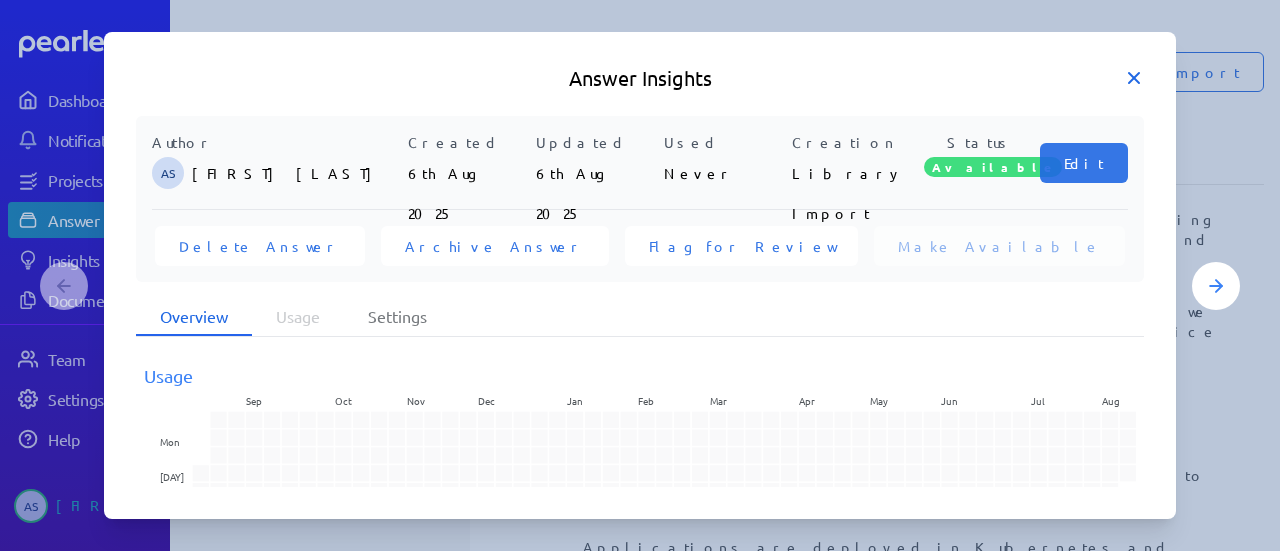 click 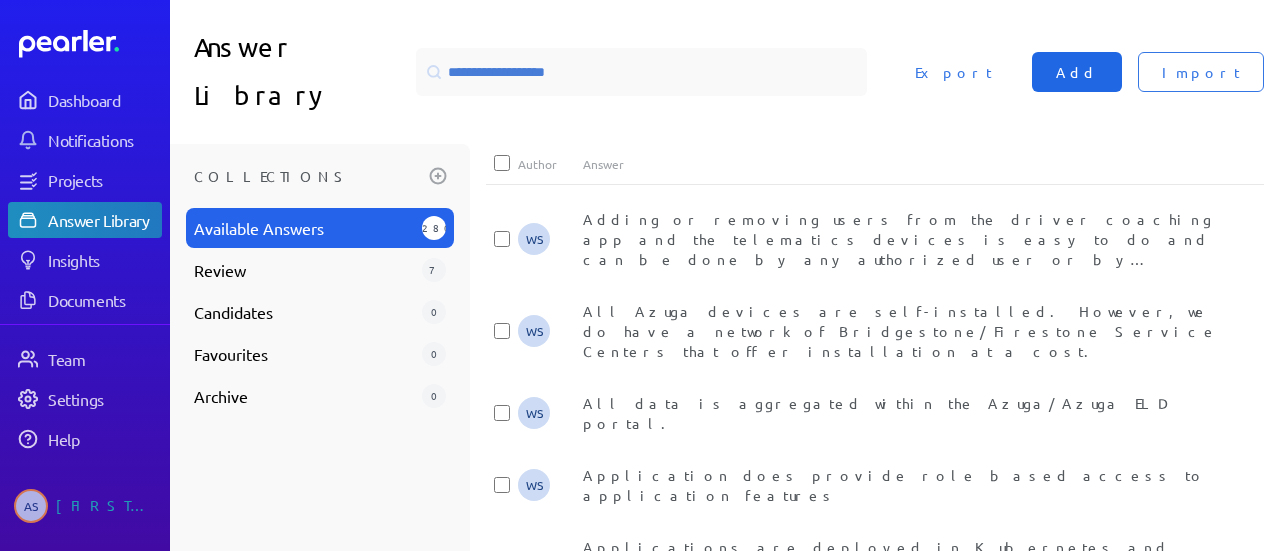 click on "Add" at bounding box center (1077, 72) 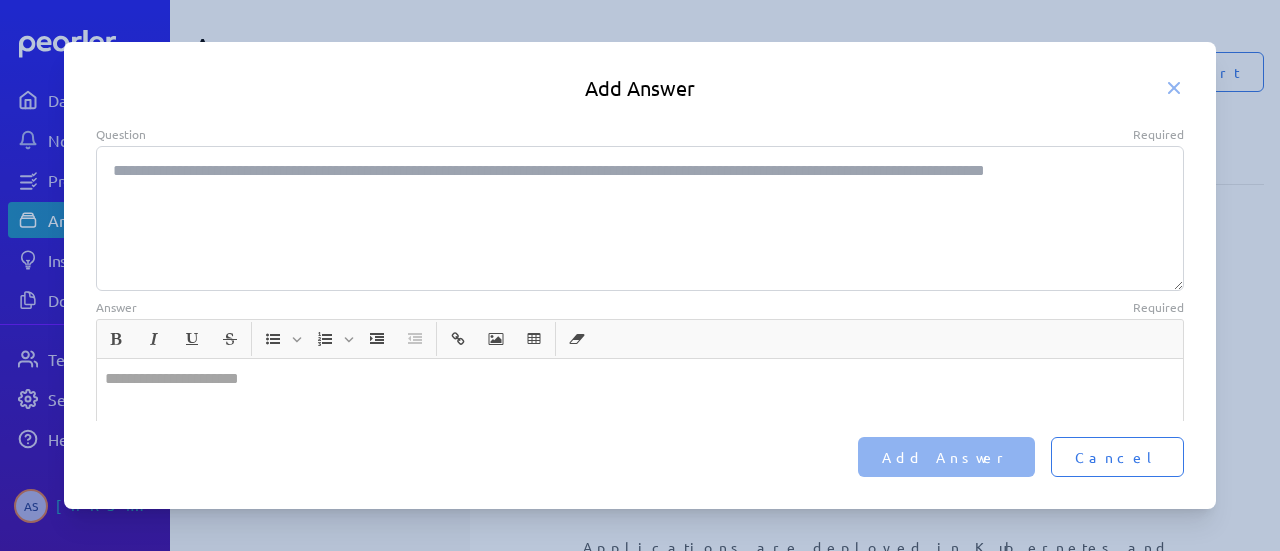 click on "Question Required" at bounding box center (640, 218) 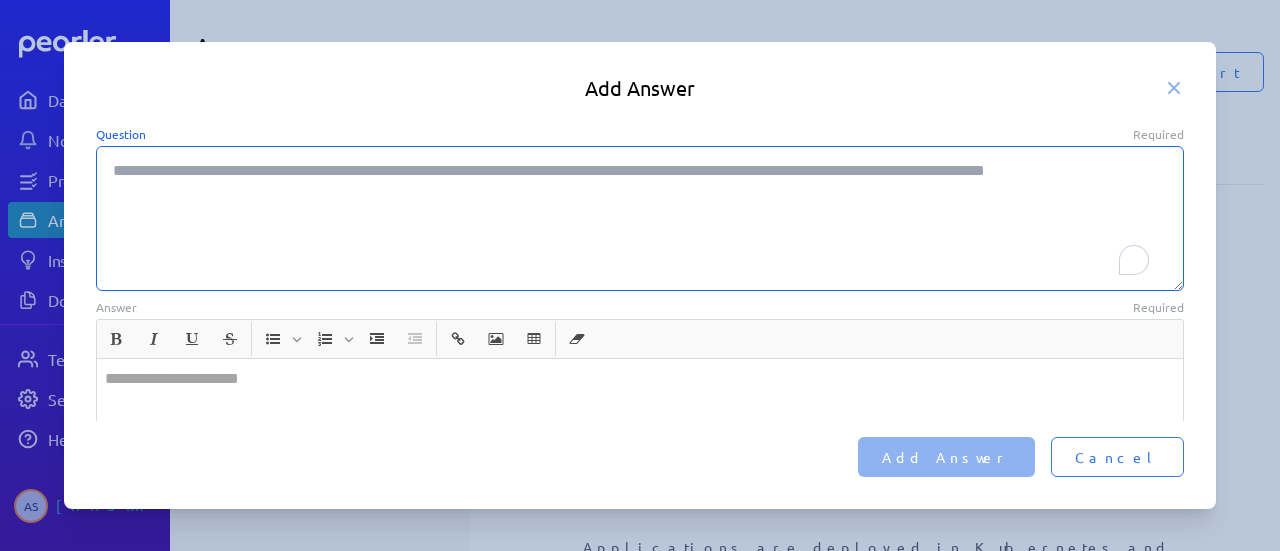 paste on "**********" 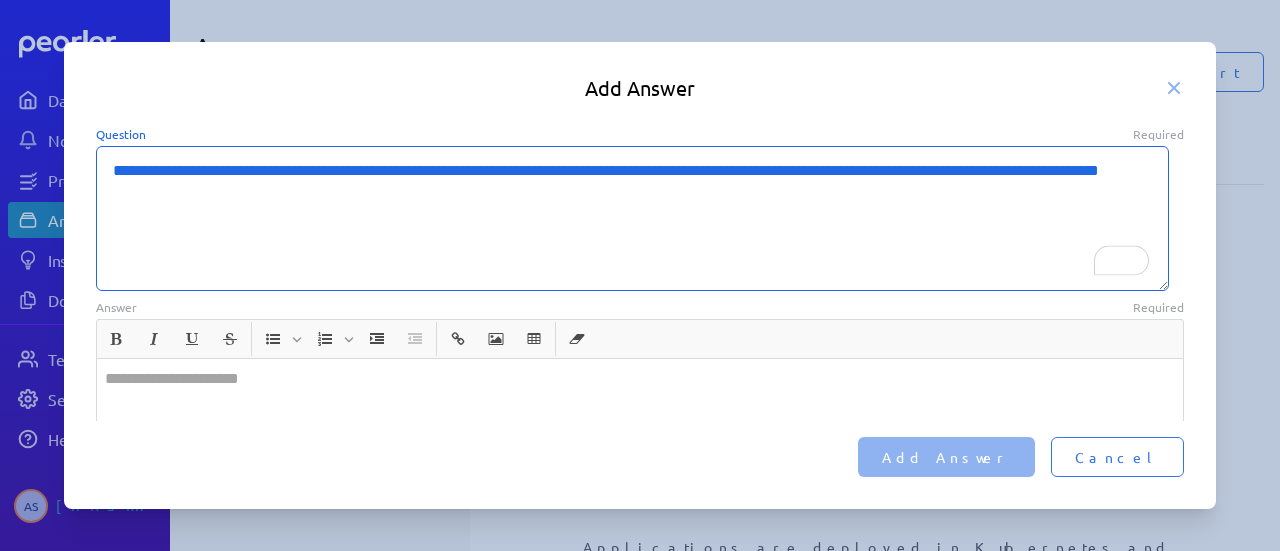 type on "*" 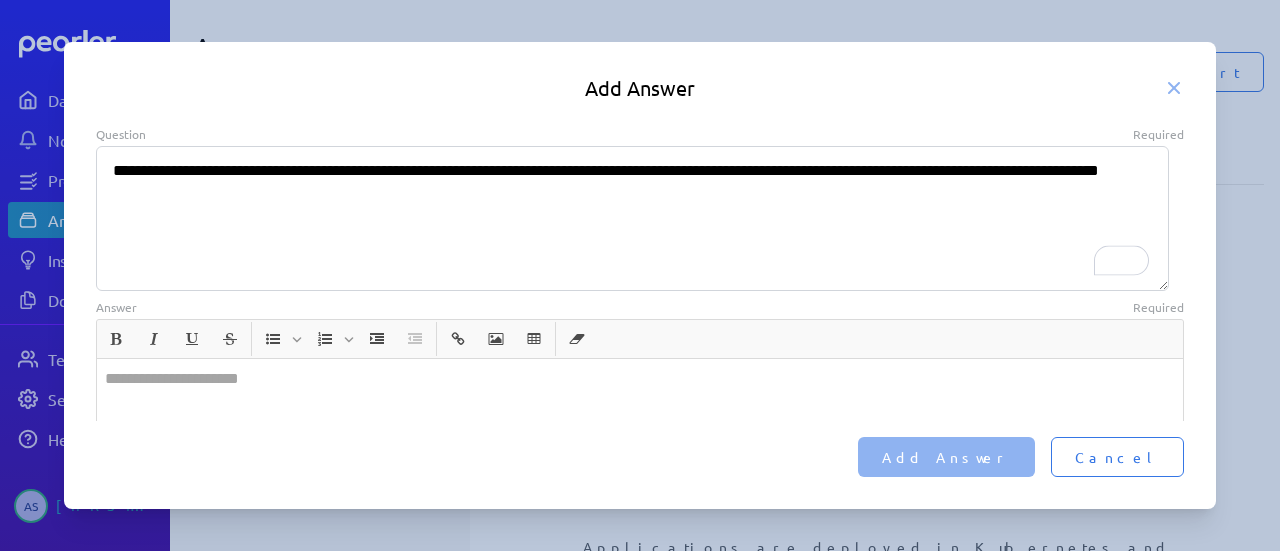 type on "*" 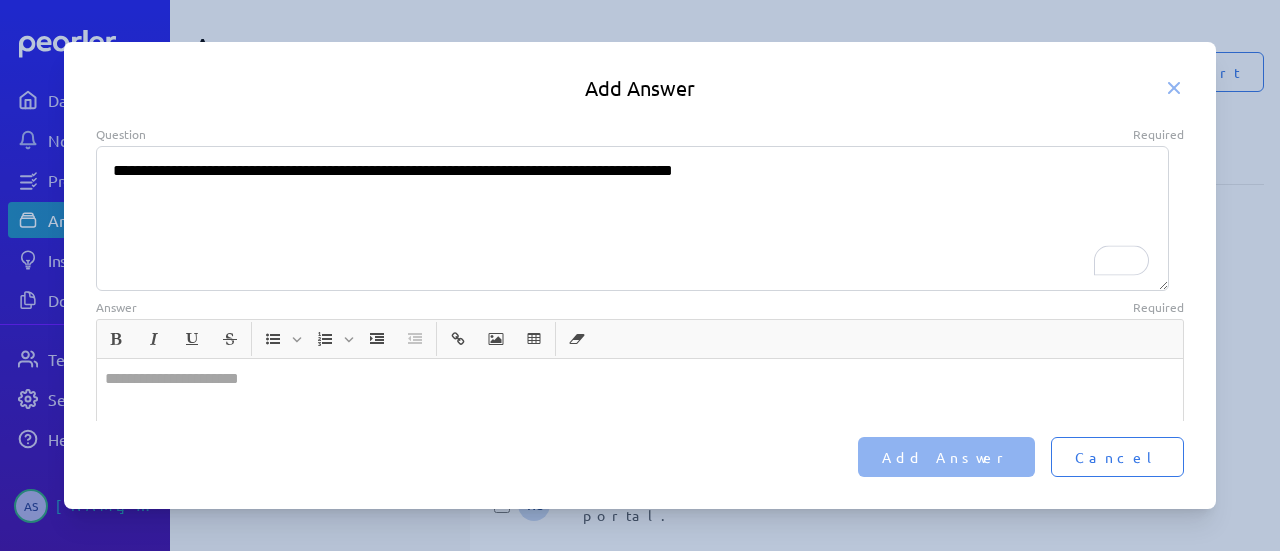 scroll, scrollTop: 0, scrollLeft: 0, axis: both 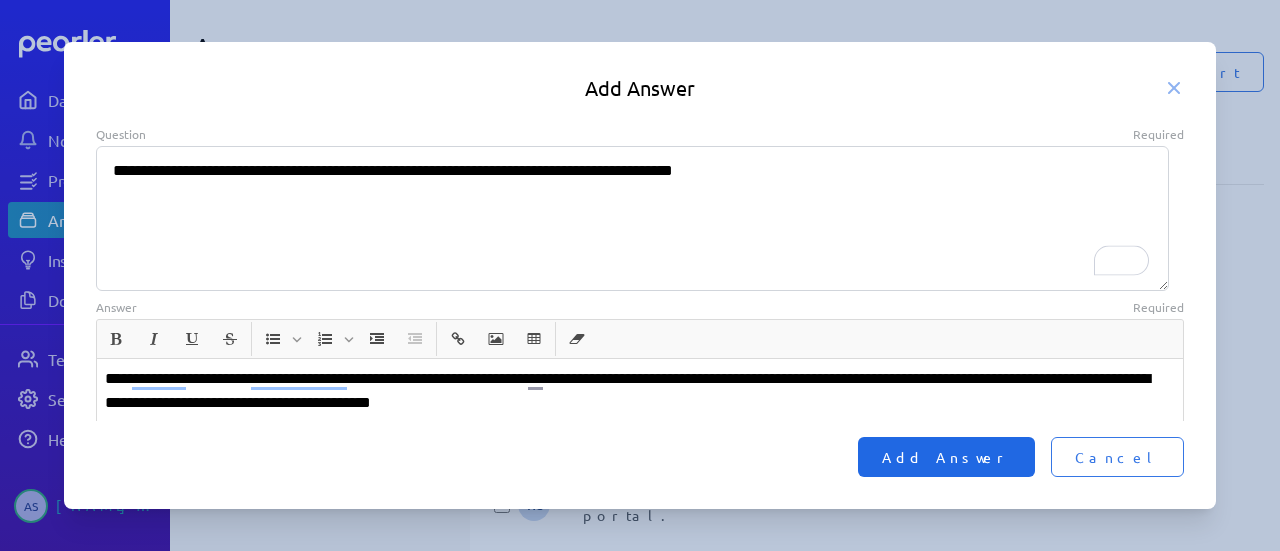 click on "Add Answer" at bounding box center (946, 457) 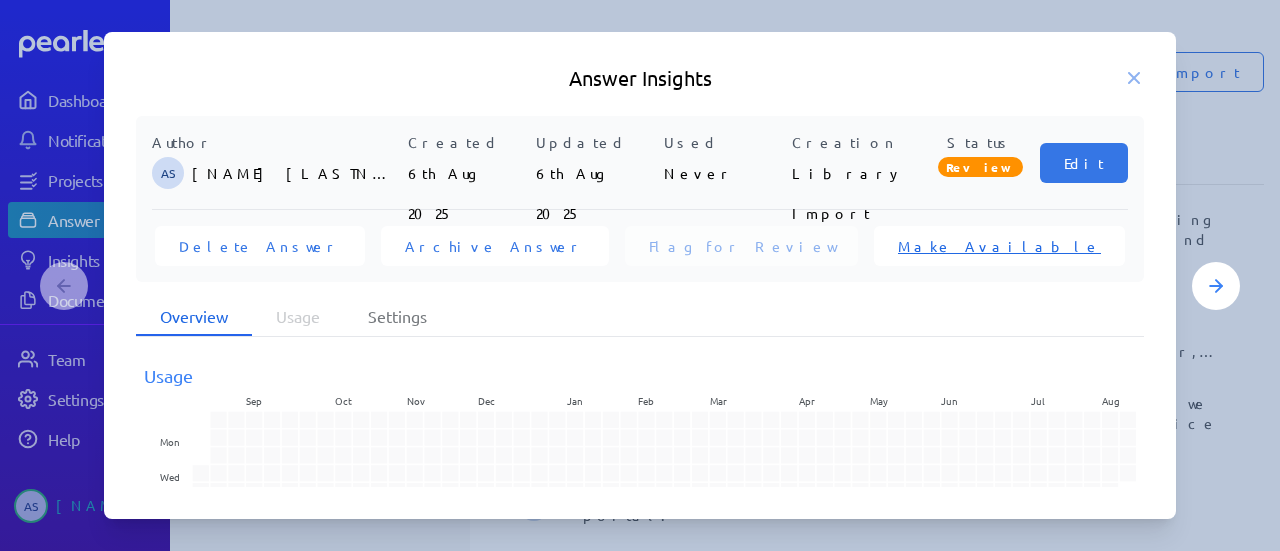 click on "Make Available" at bounding box center (999, 246) 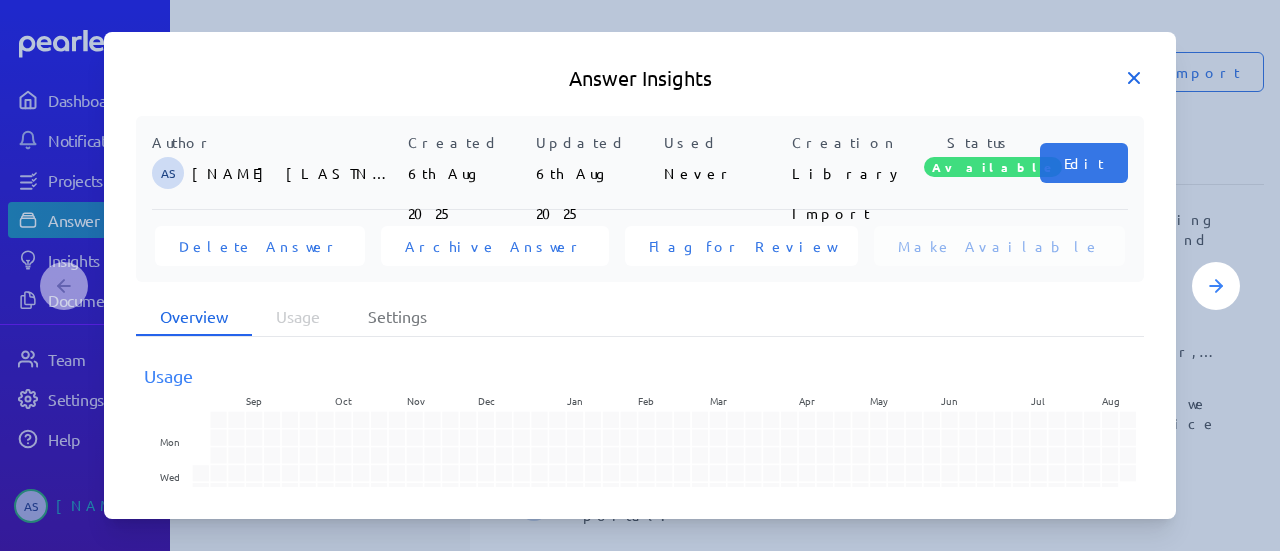 click 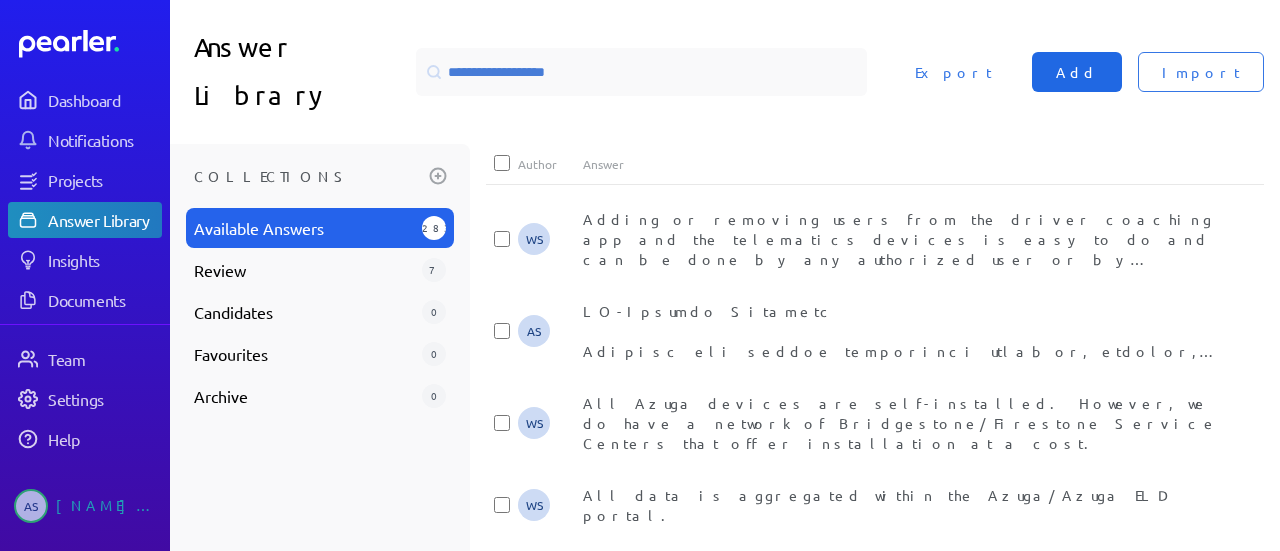 click on "Add" at bounding box center (1077, 72) 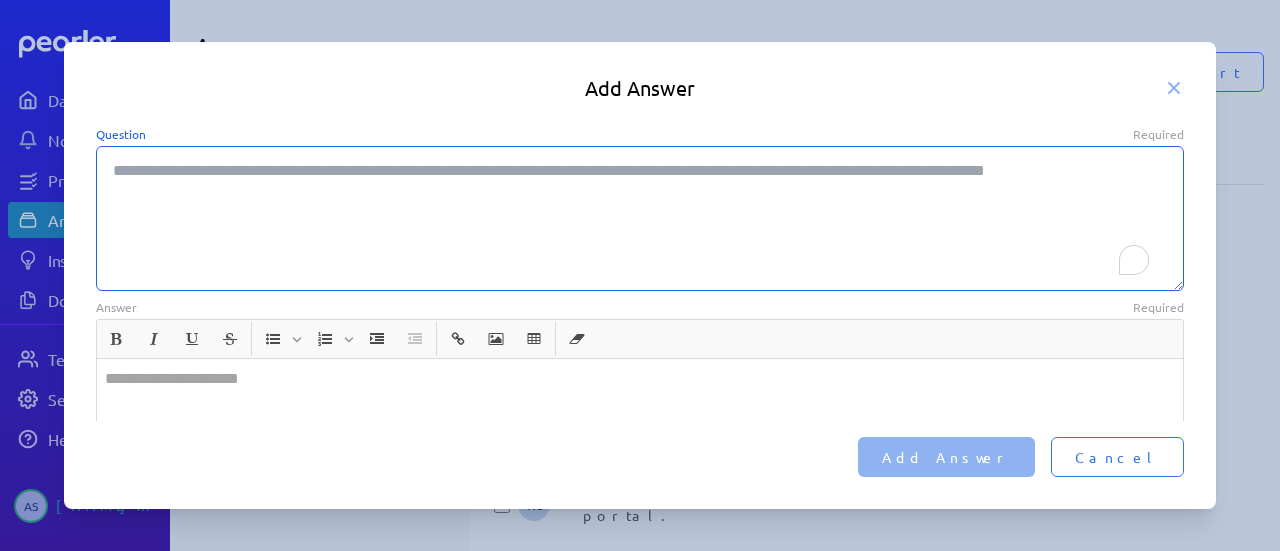 click on "Question Required" at bounding box center (640, 218) 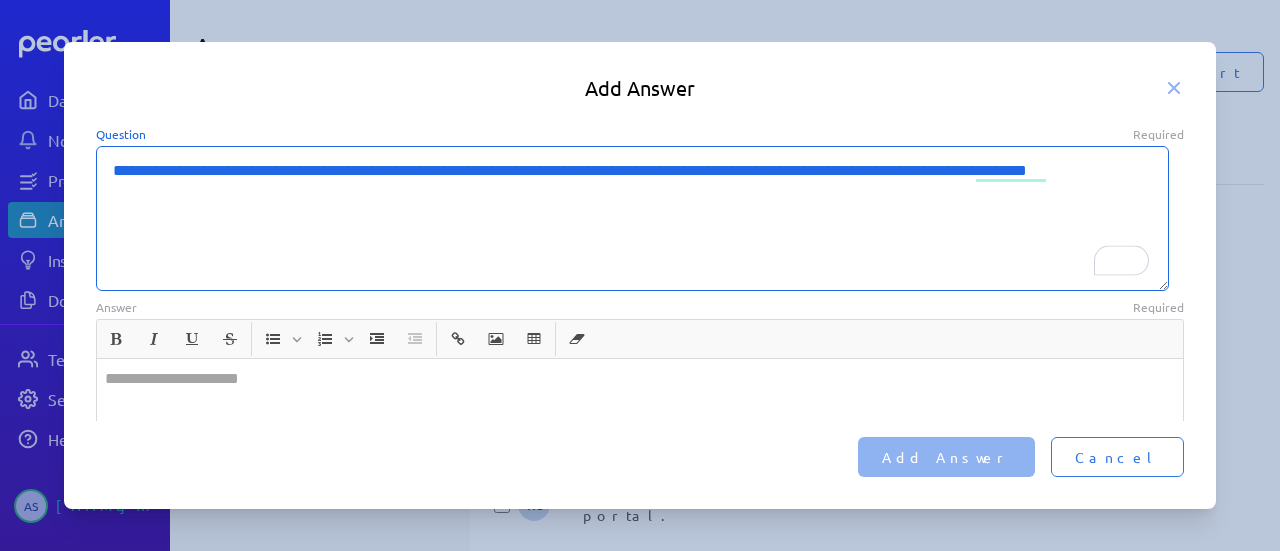 type on "**********" 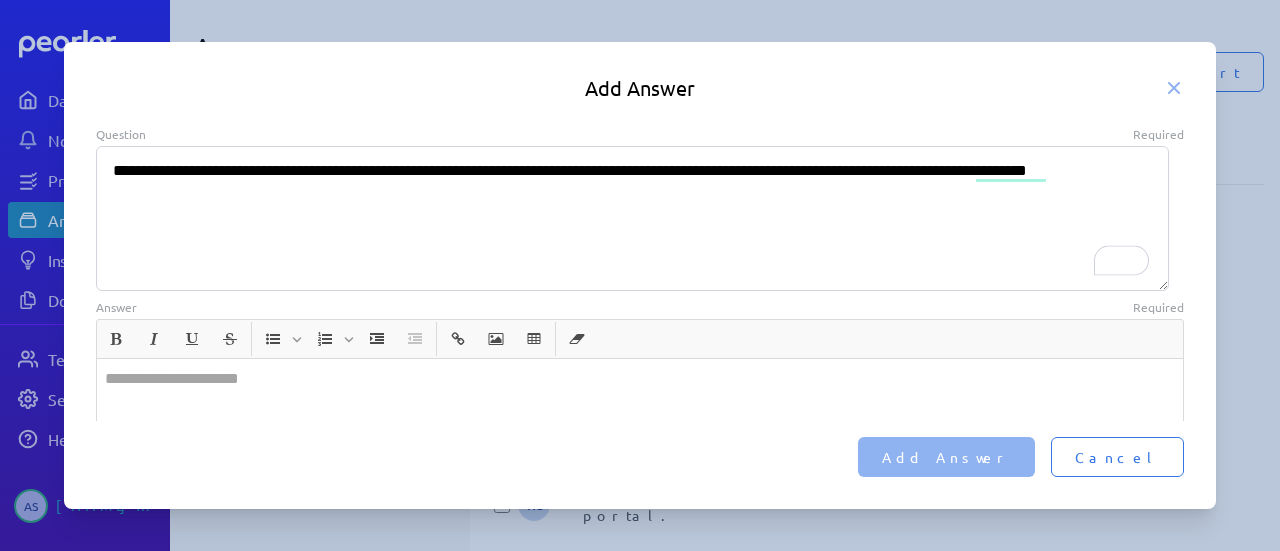 click at bounding box center [640, 438] 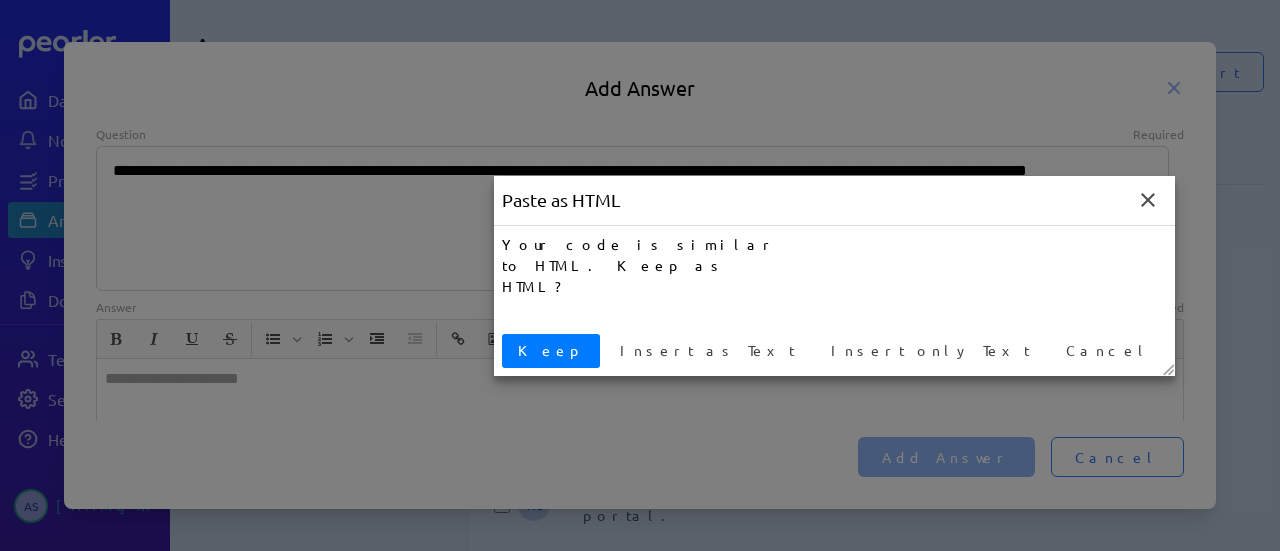 type 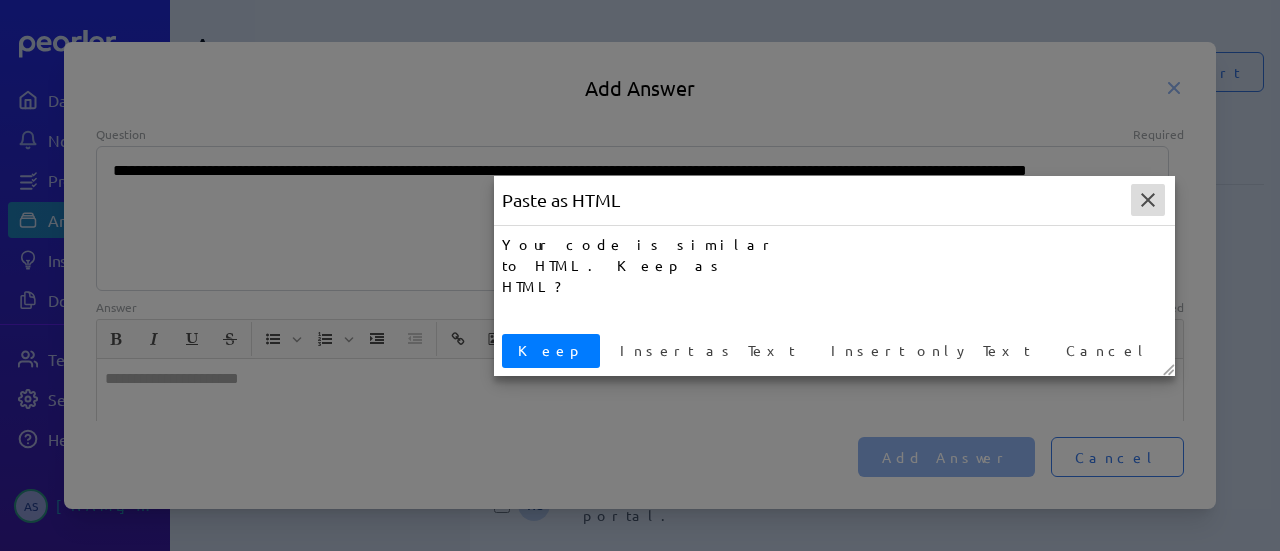 click 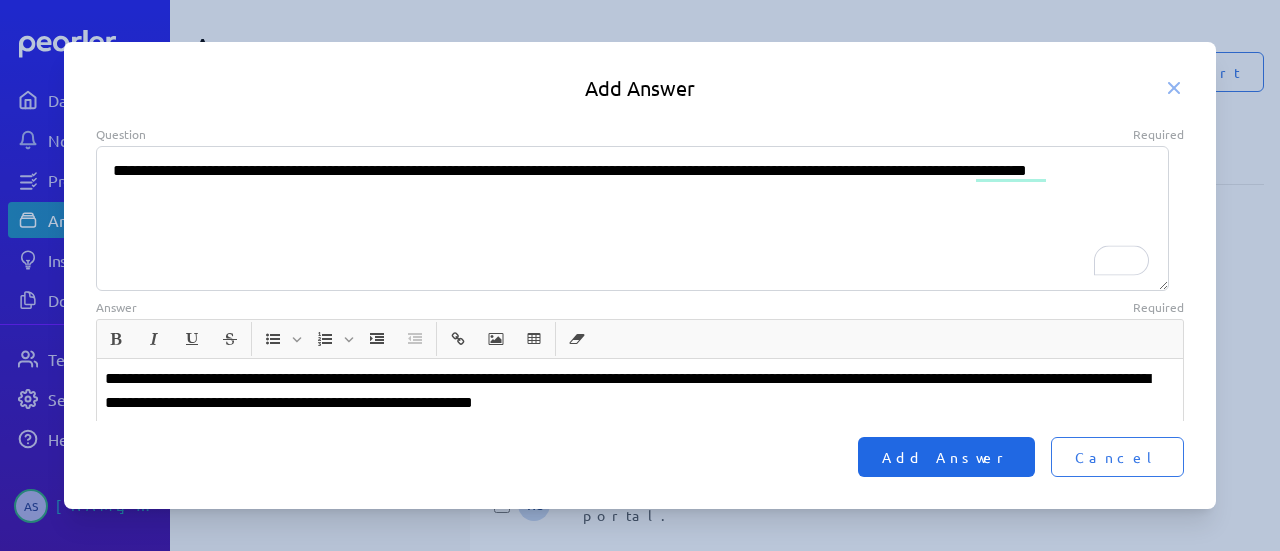 click on "Add Answer" at bounding box center [946, 457] 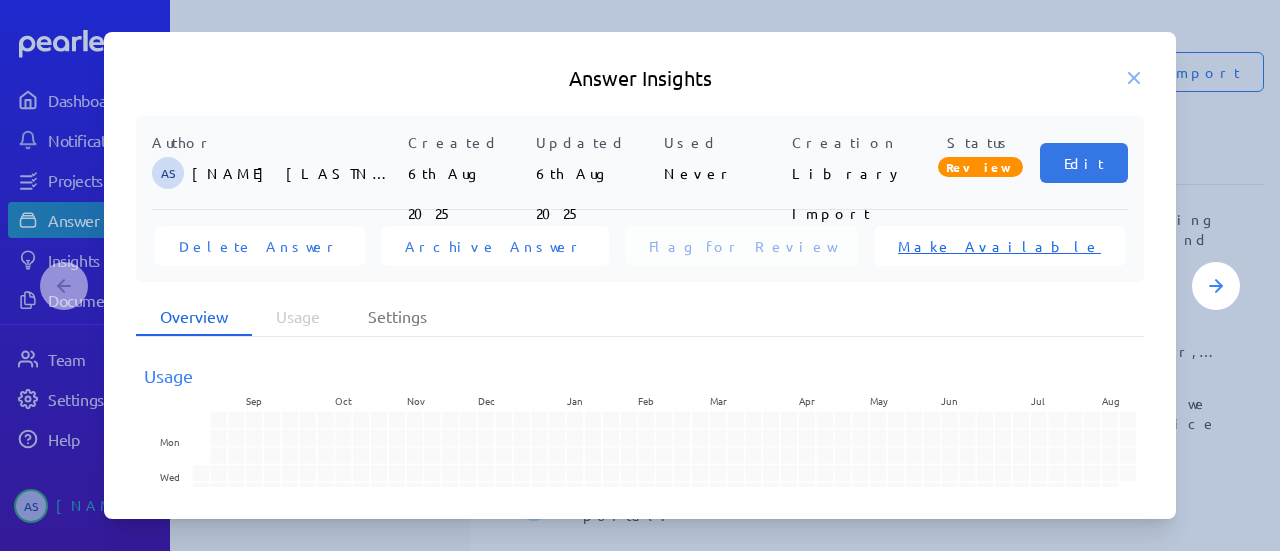 click on "Make Available" at bounding box center (999, 246) 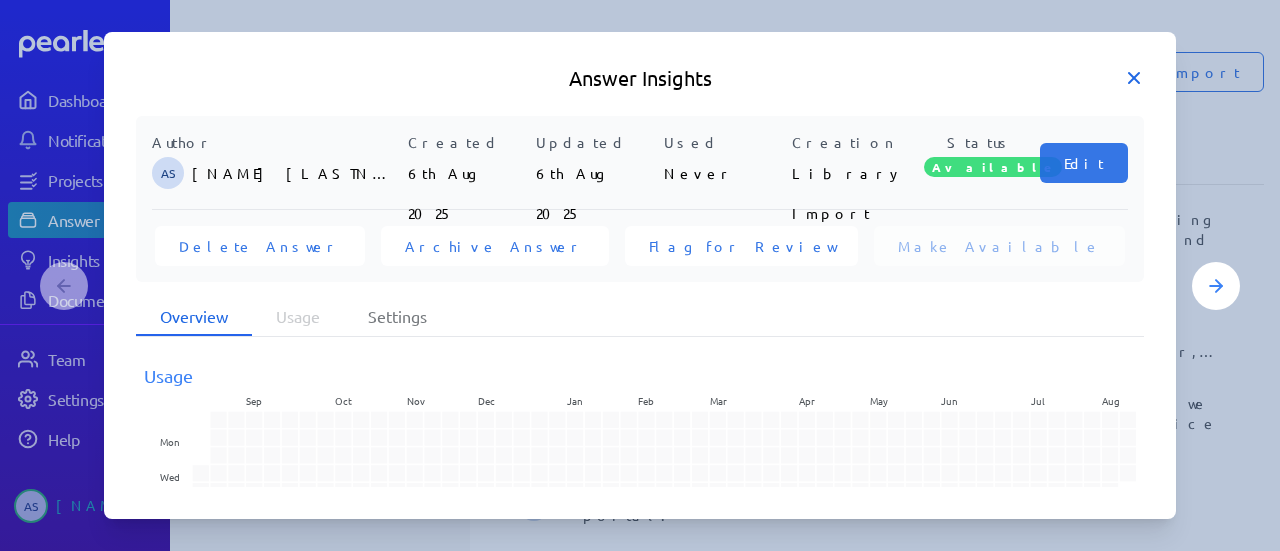click 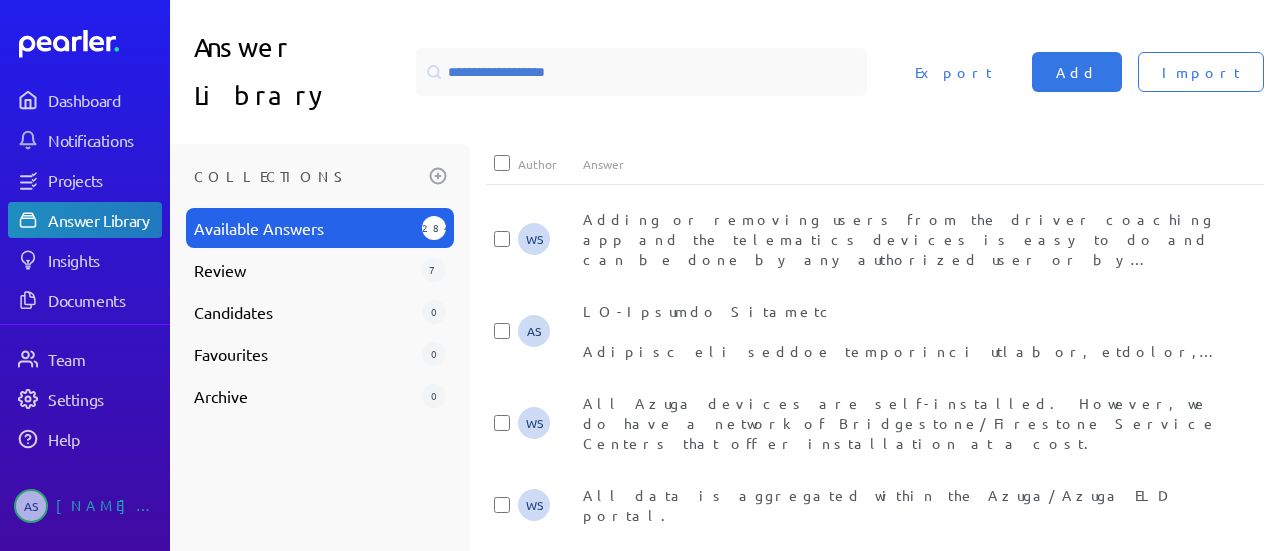 click on "Import Add Export" at bounding box center (1081, 72) 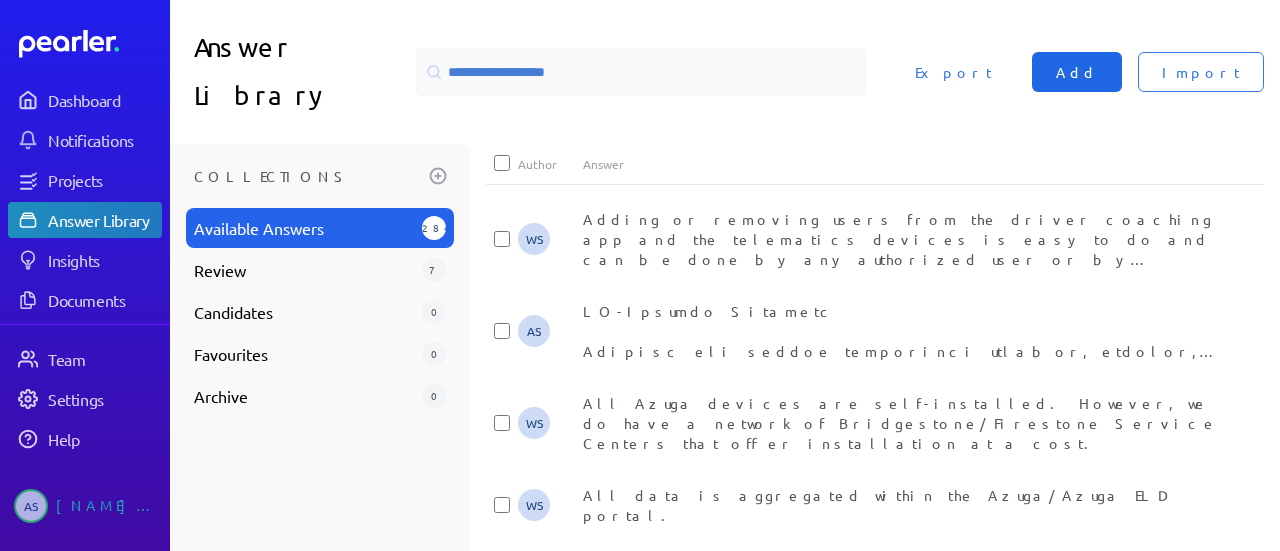 click on "Add" at bounding box center [1077, 72] 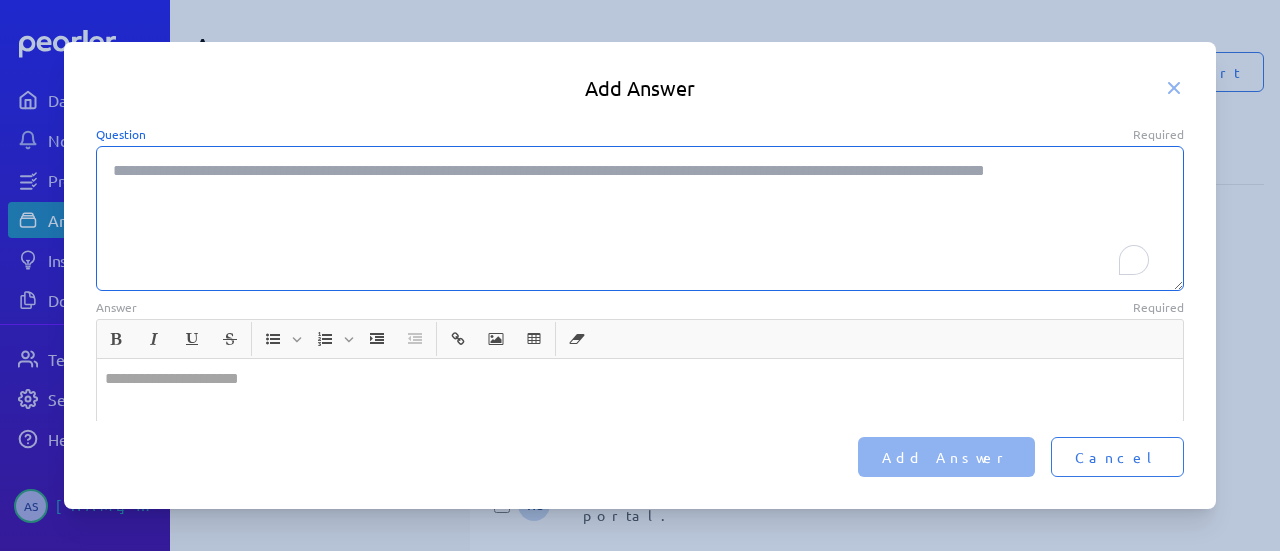 click on "Question Required" at bounding box center (640, 218) 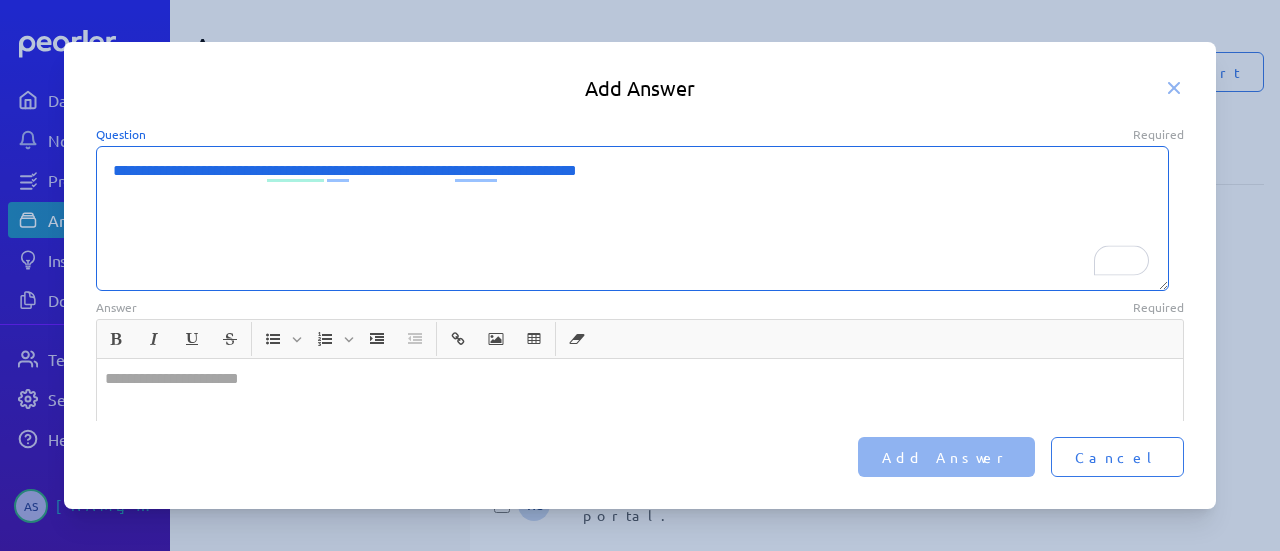 type on "**********" 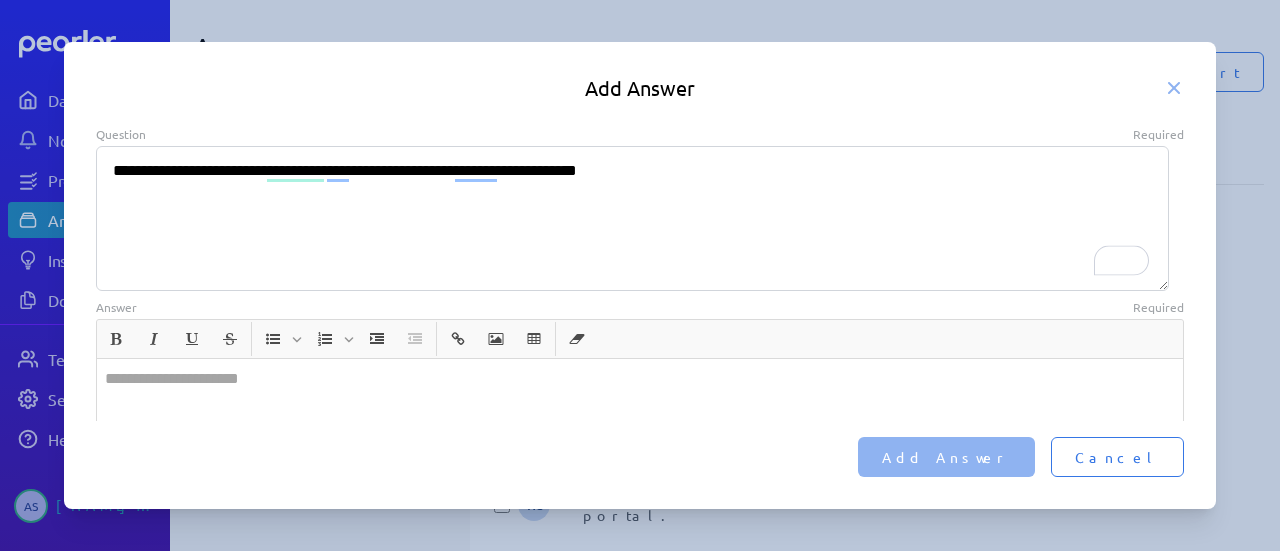 click at bounding box center [640, 438] 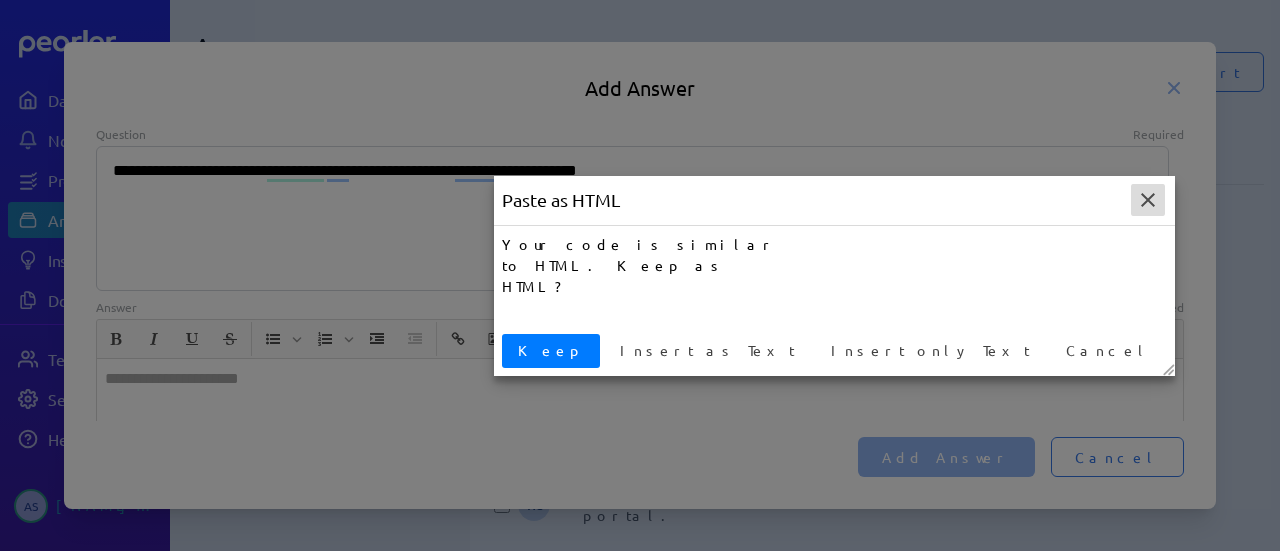 click 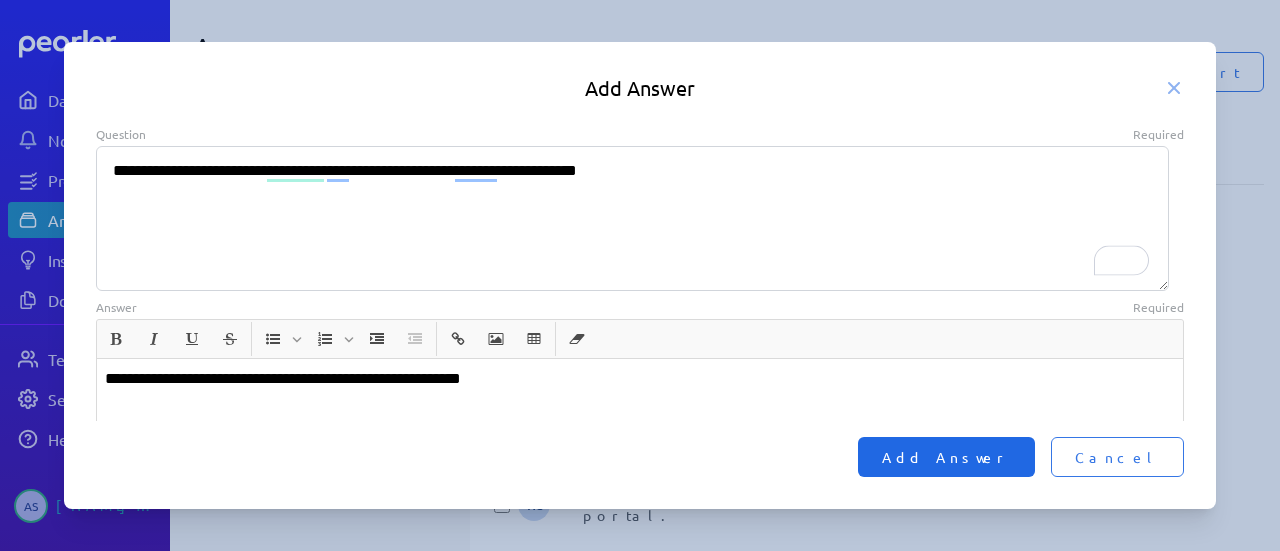 click on "Add Answer" at bounding box center [946, 457] 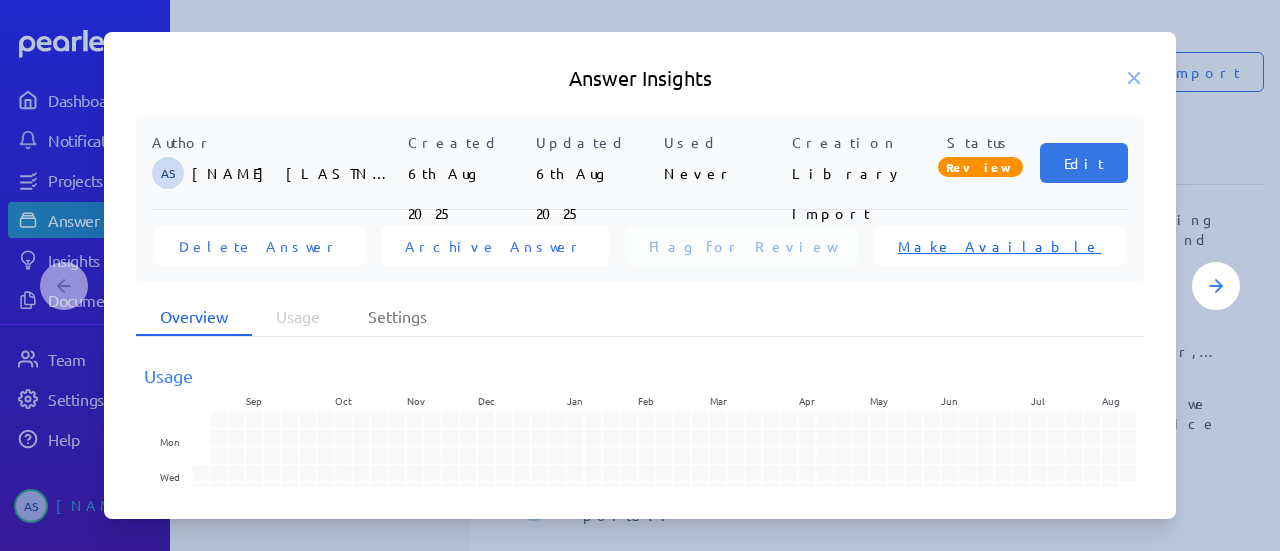 click on "Make Available" at bounding box center (999, 246) 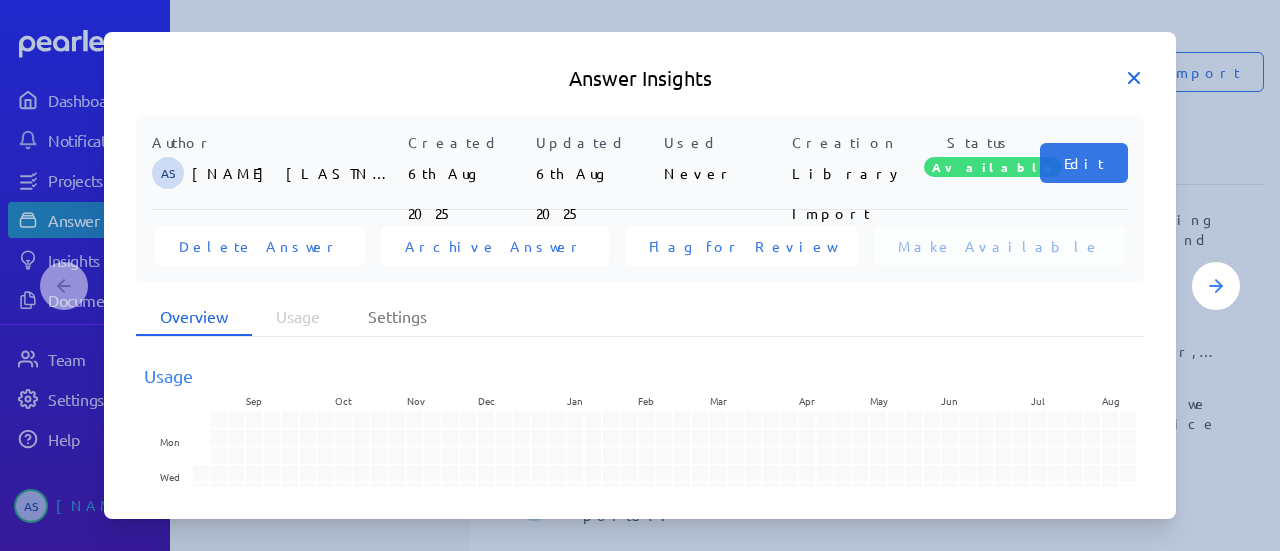 click 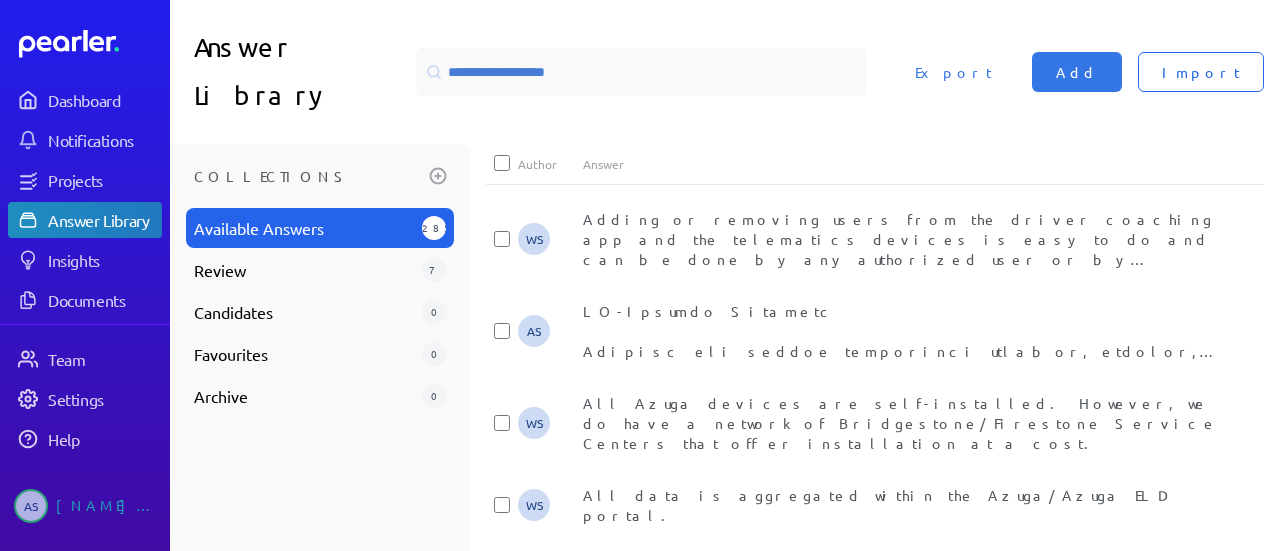 click on "Import" at bounding box center (1201, 72) 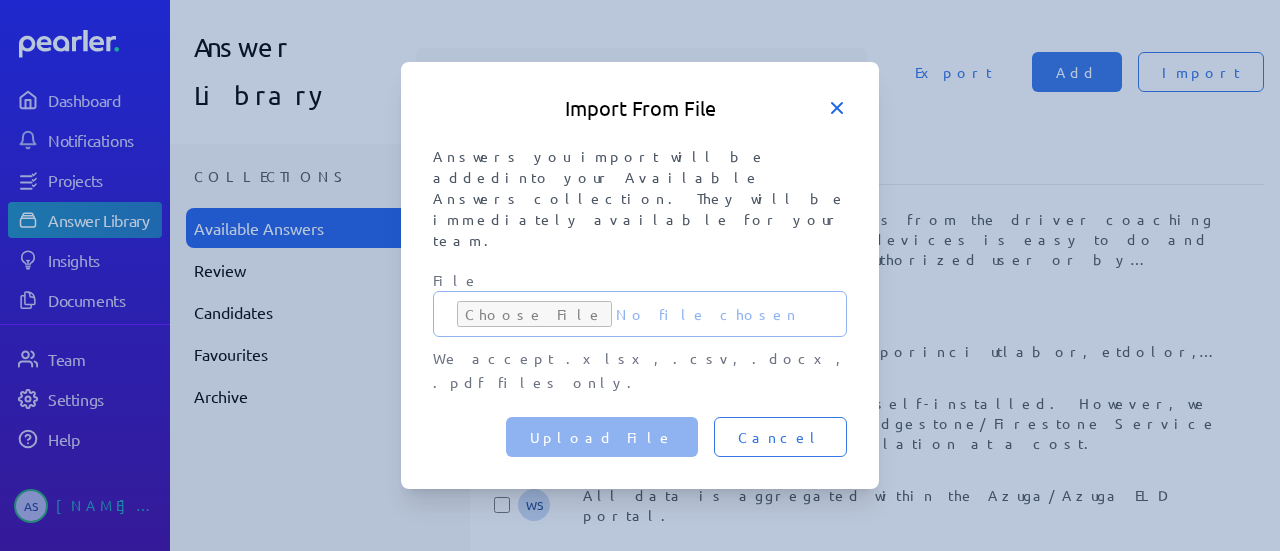 click 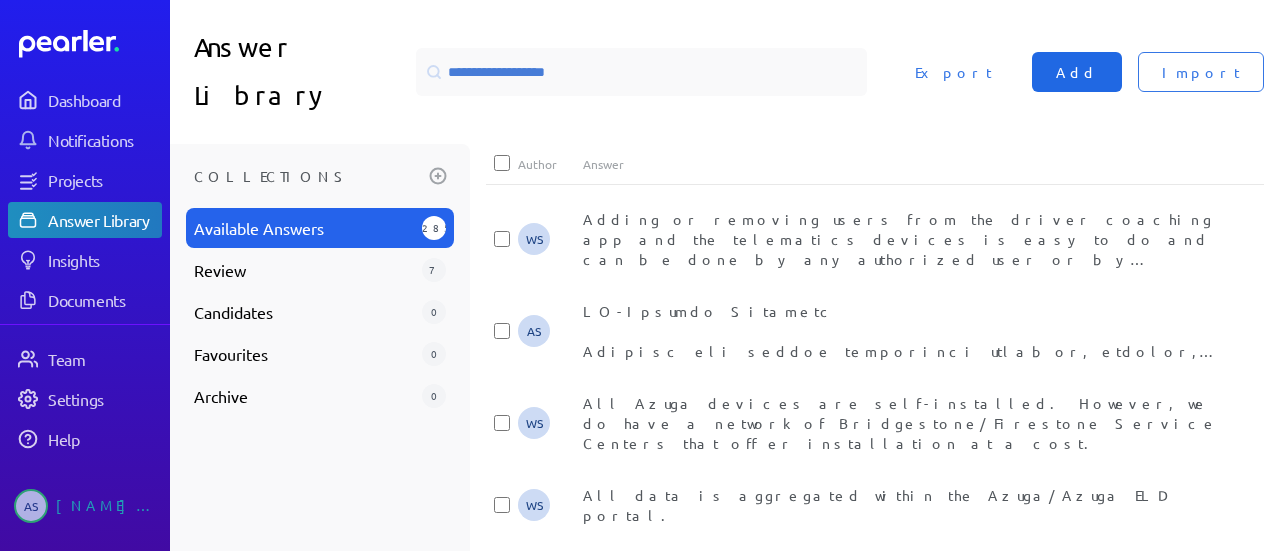 click on "Add" at bounding box center [1077, 72] 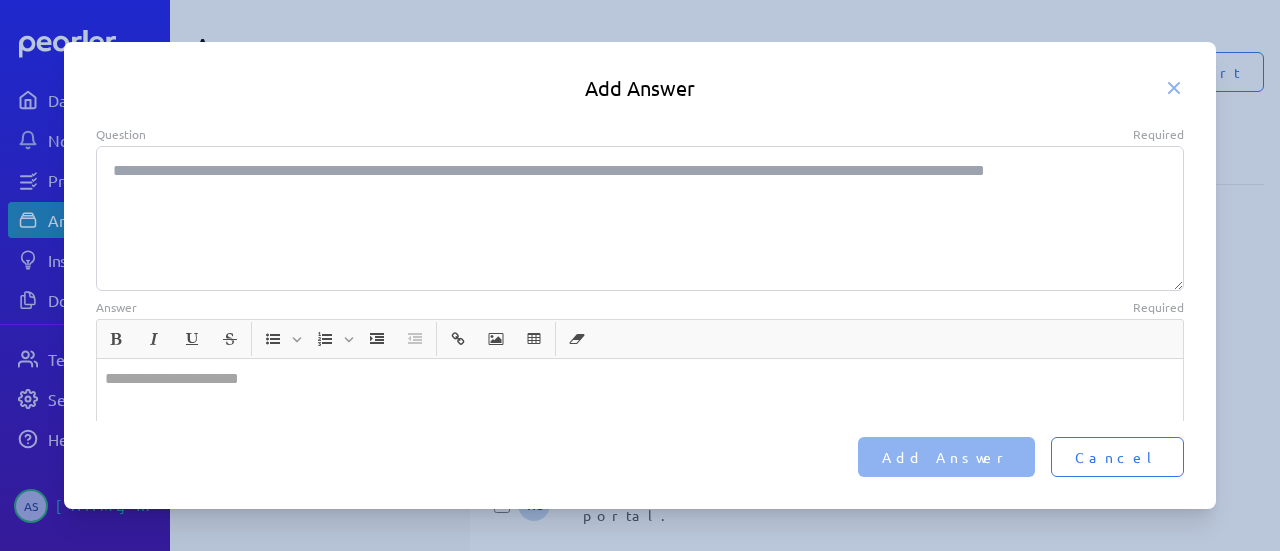click on "Question Required" at bounding box center (640, 218) 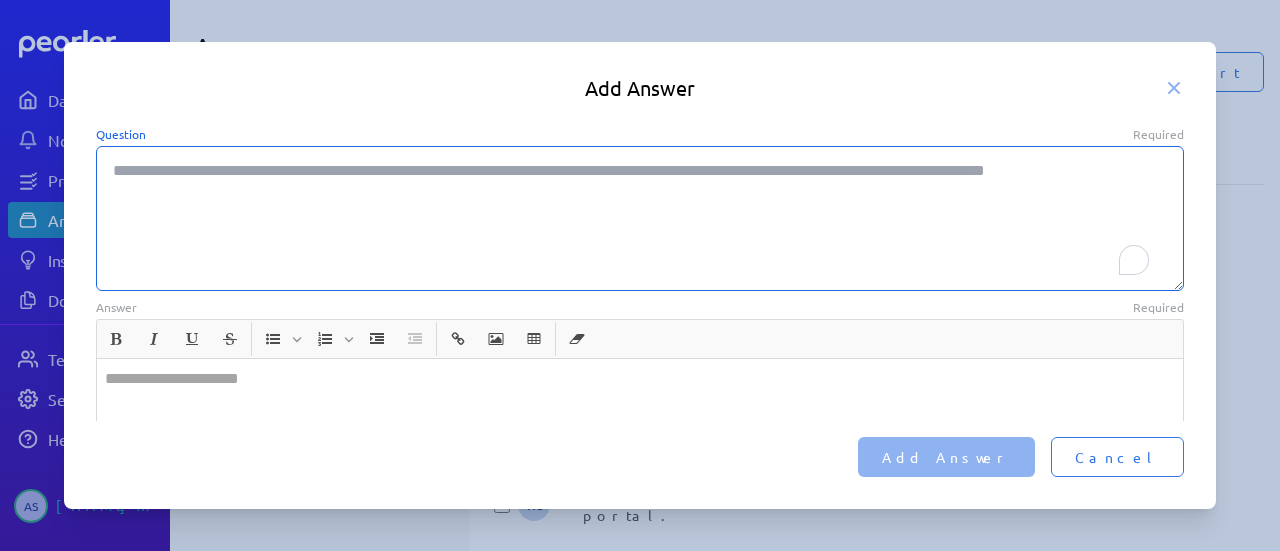 paste on "**********" 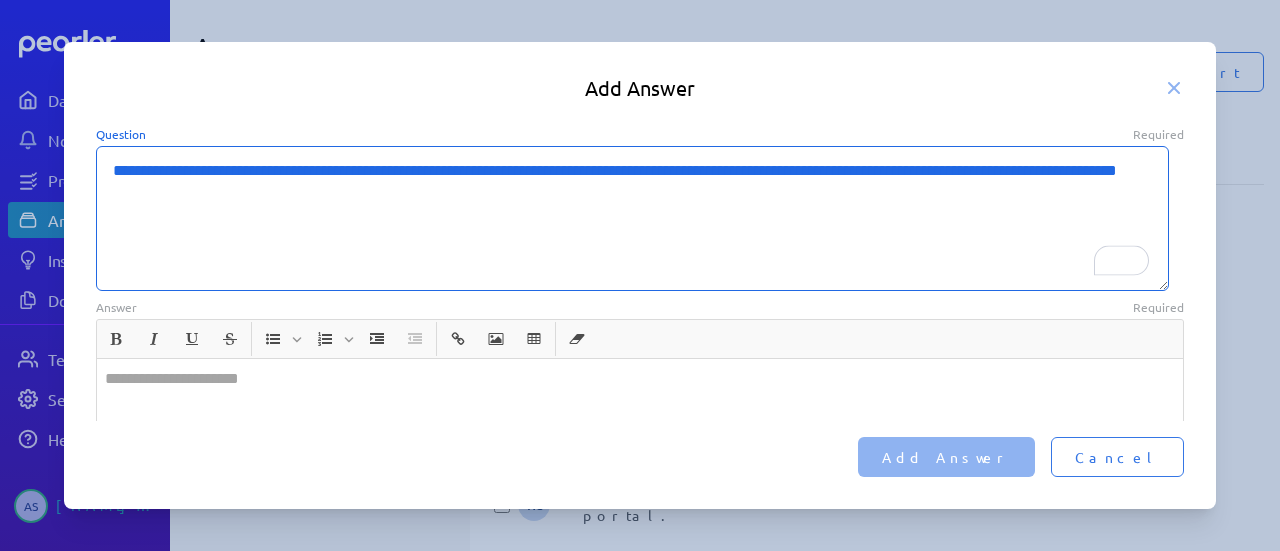 type on "**********" 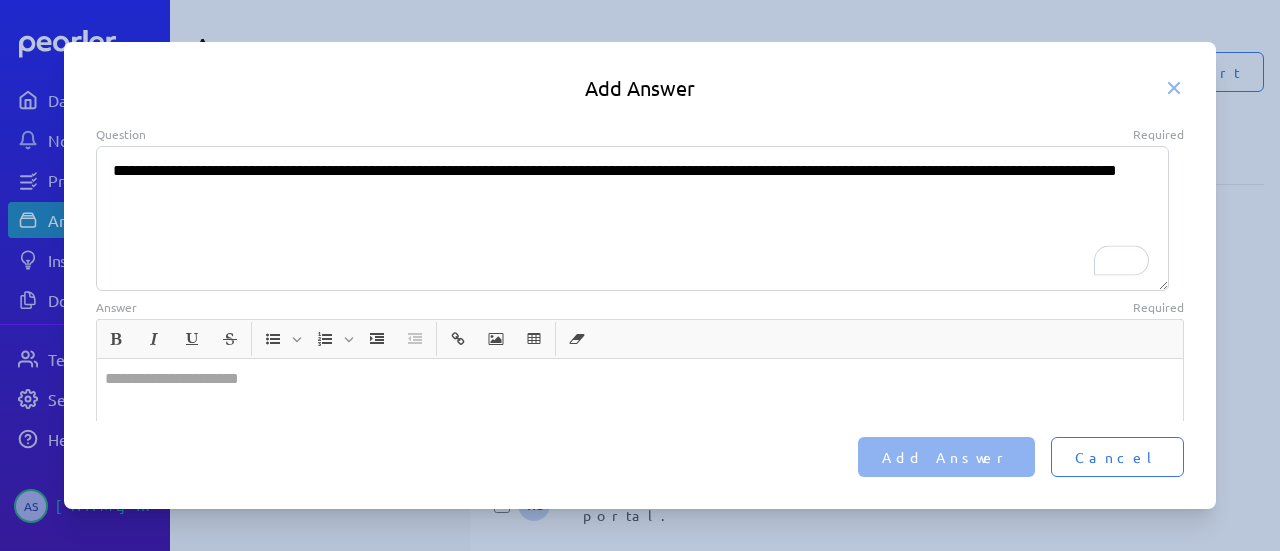 click at bounding box center [640, 438] 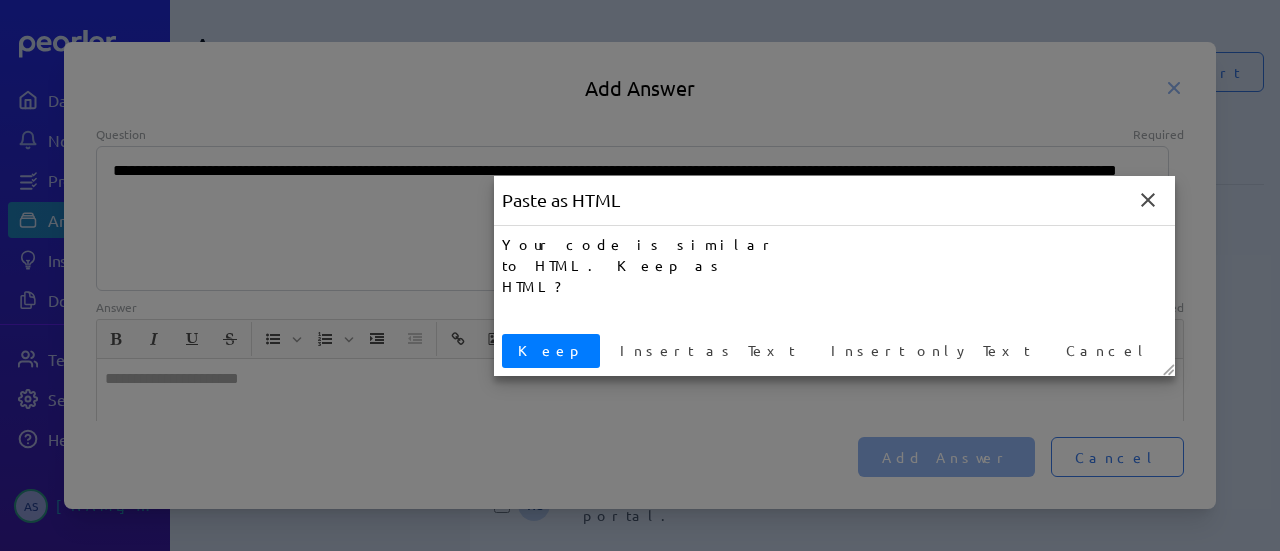 type 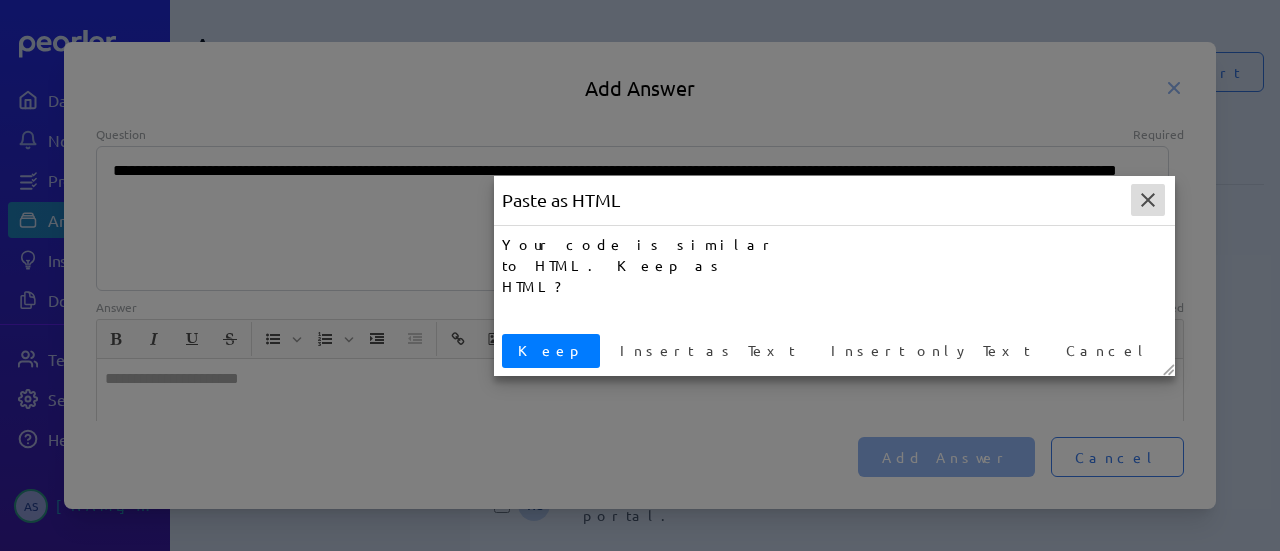 click at bounding box center (1148, 200) 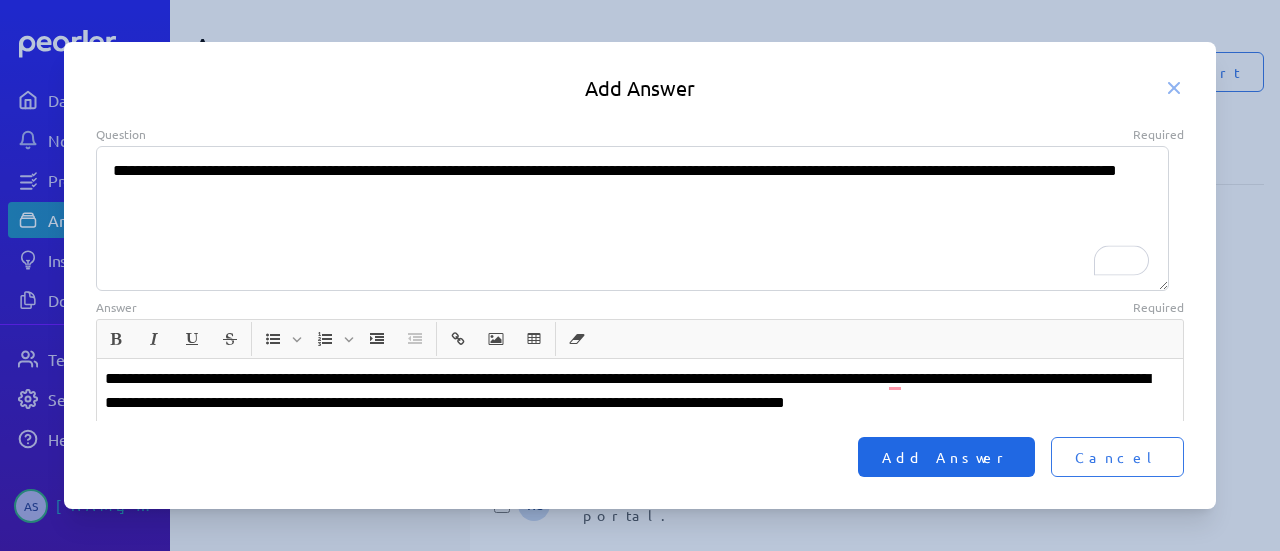 click on "Add Answer" at bounding box center (946, 457) 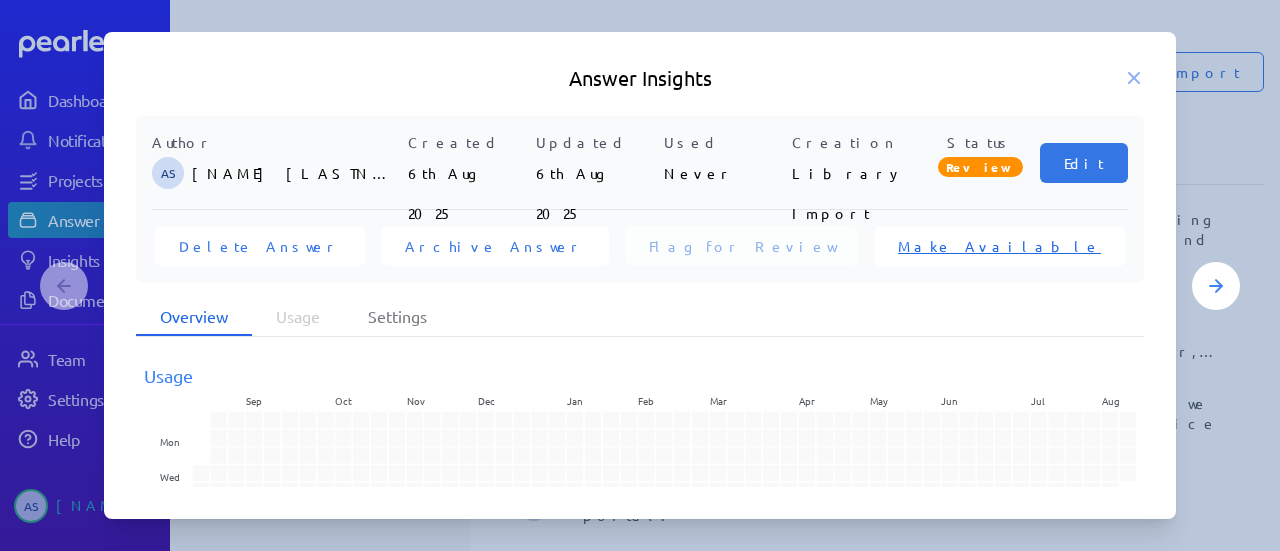 click on "Make Available" at bounding box center (999, 246) 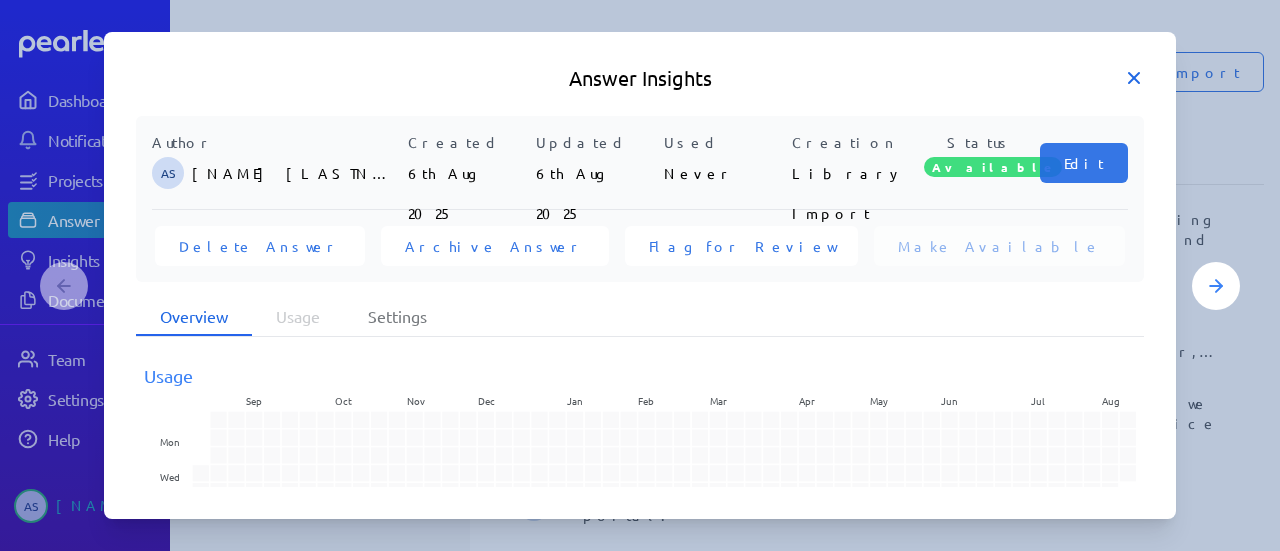 click 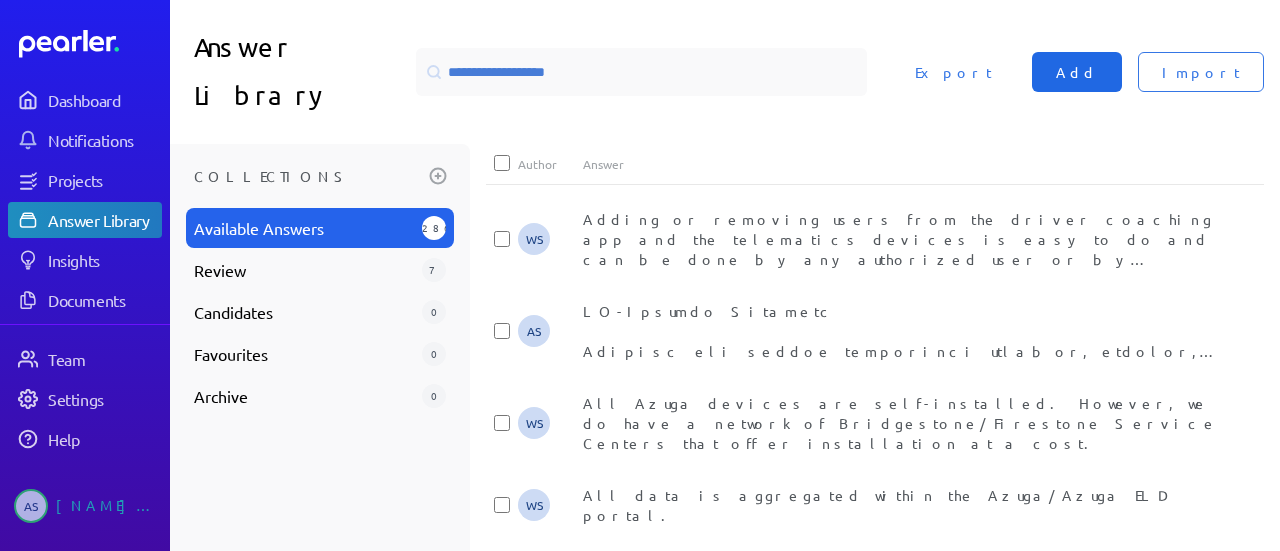 click on "Add" at bounding box center (1077, 72) 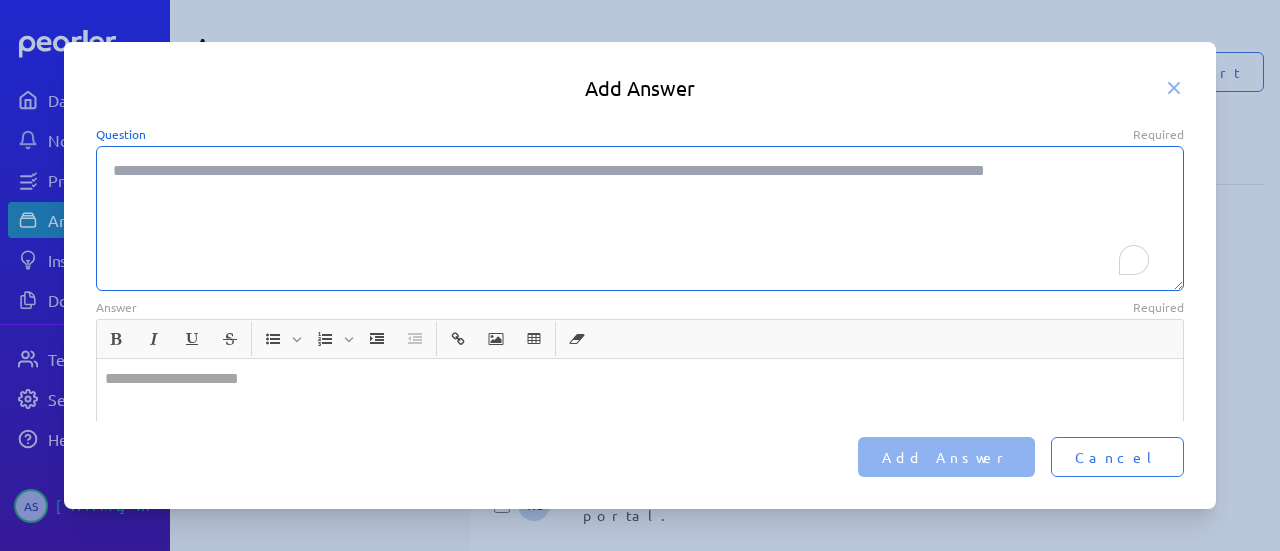 click on "Question Required" at bounding box center [640, 218] 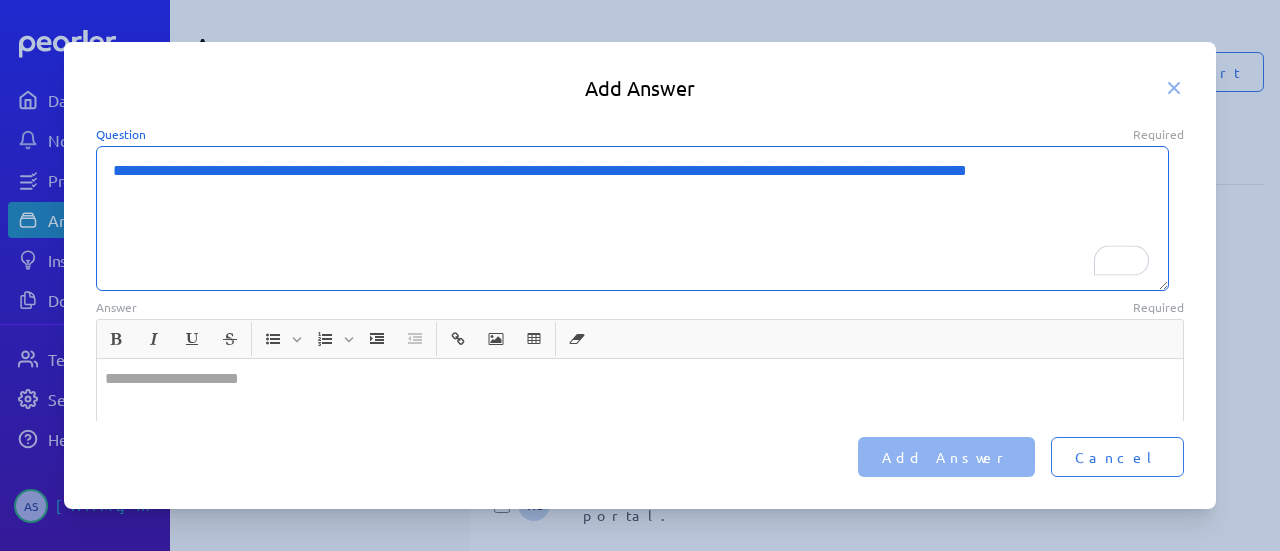 click on "**********" at bounding box center (632, 218) 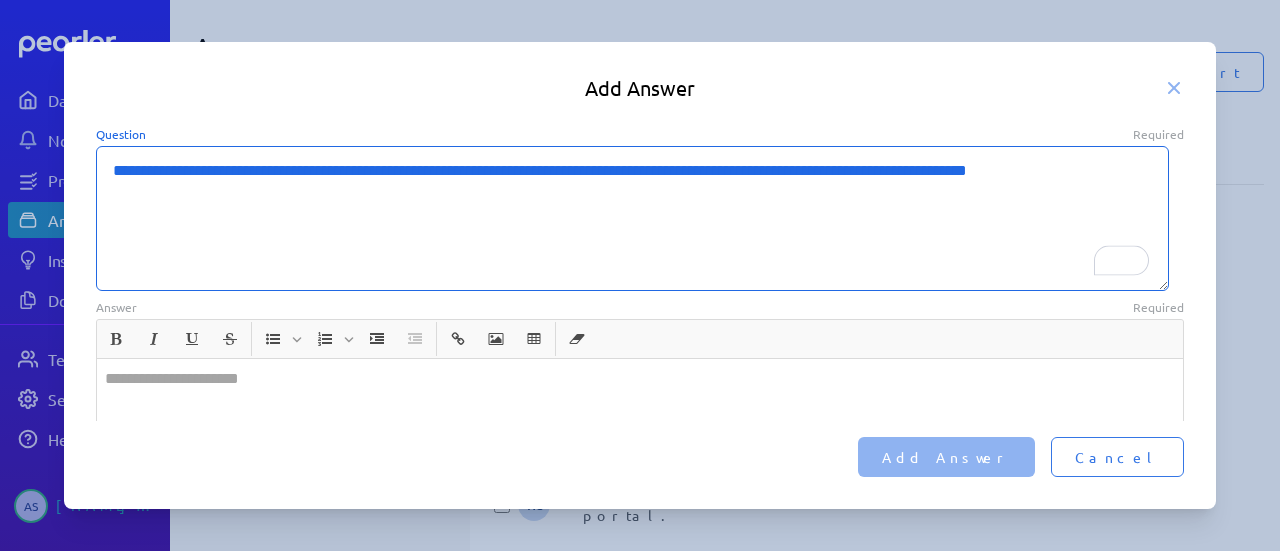 type on "*" 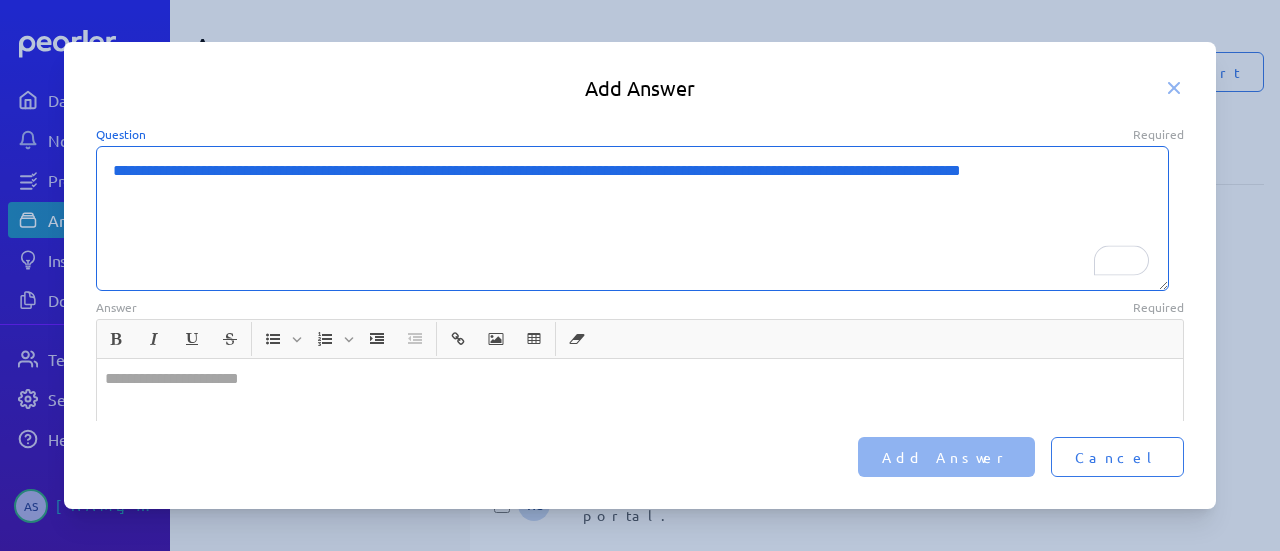 type on "*" 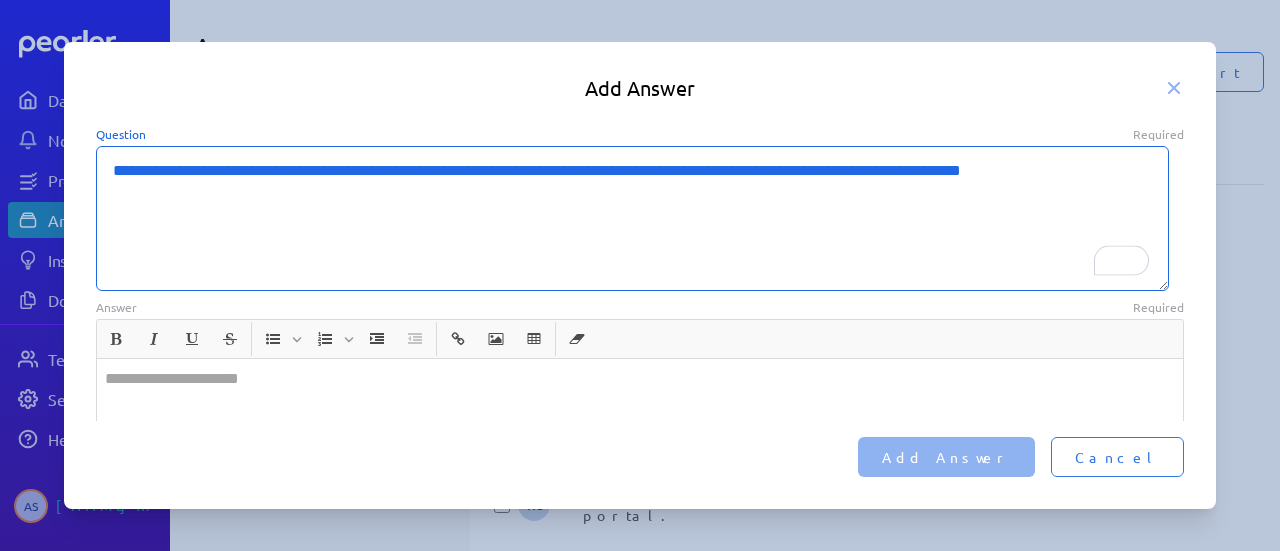 type on "**********" 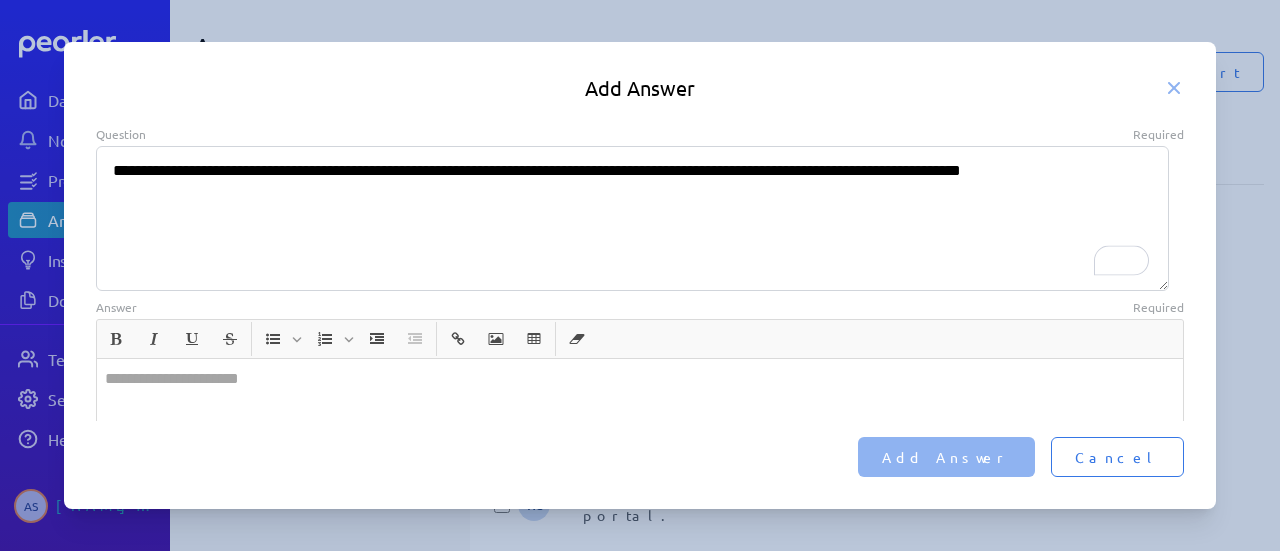 type on "*" 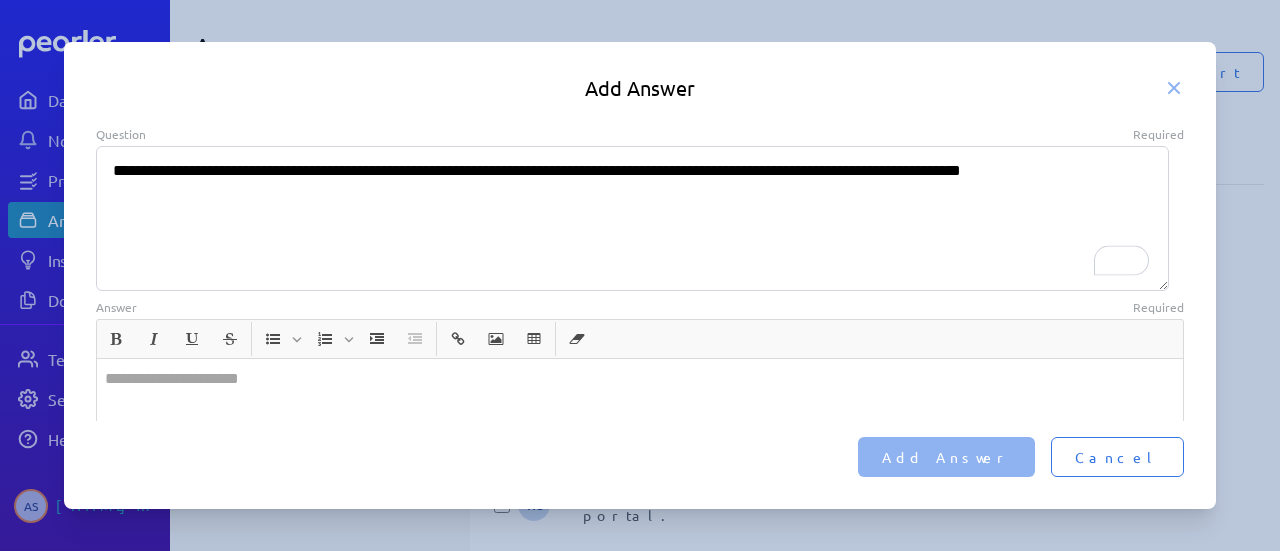 type 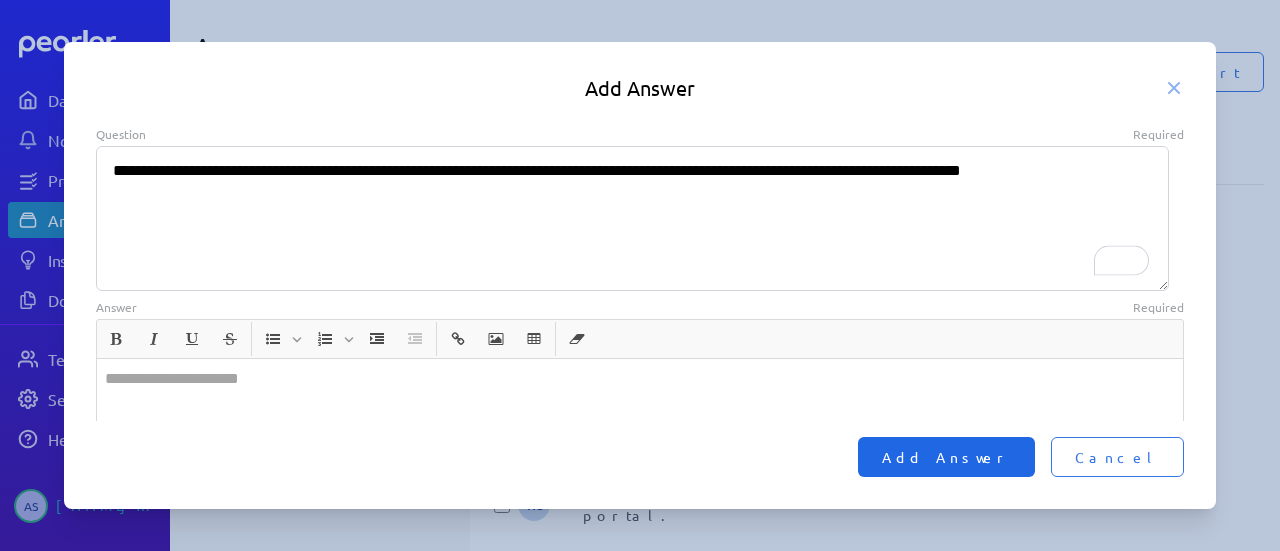 click on "Add Answer" at bounding box center [946, 457] 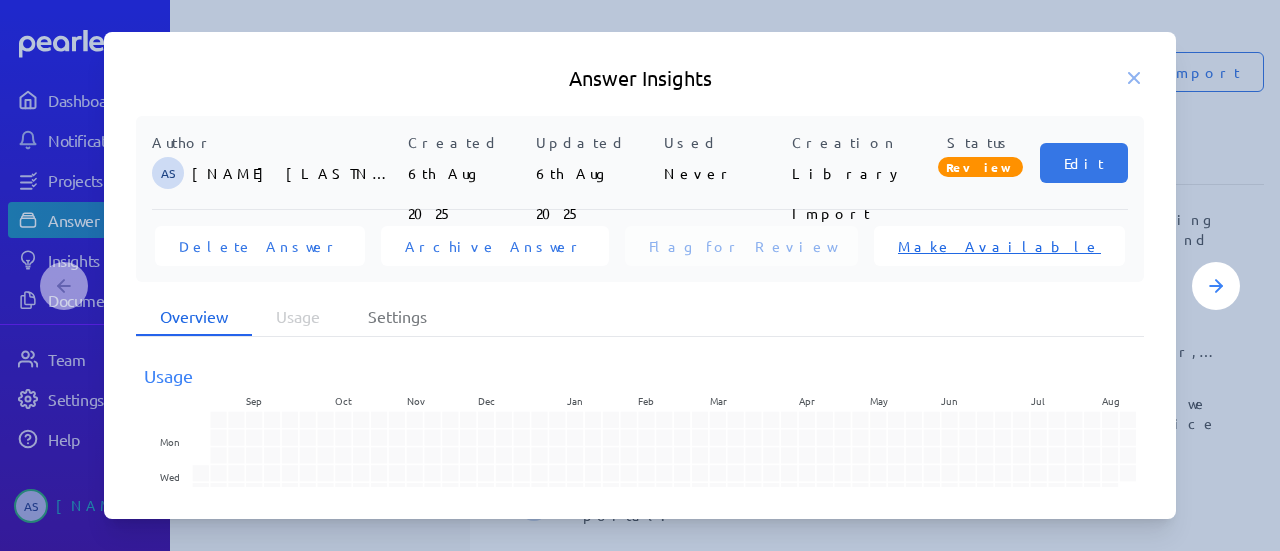 click on "Make Available" at bounding box center (999, 246) 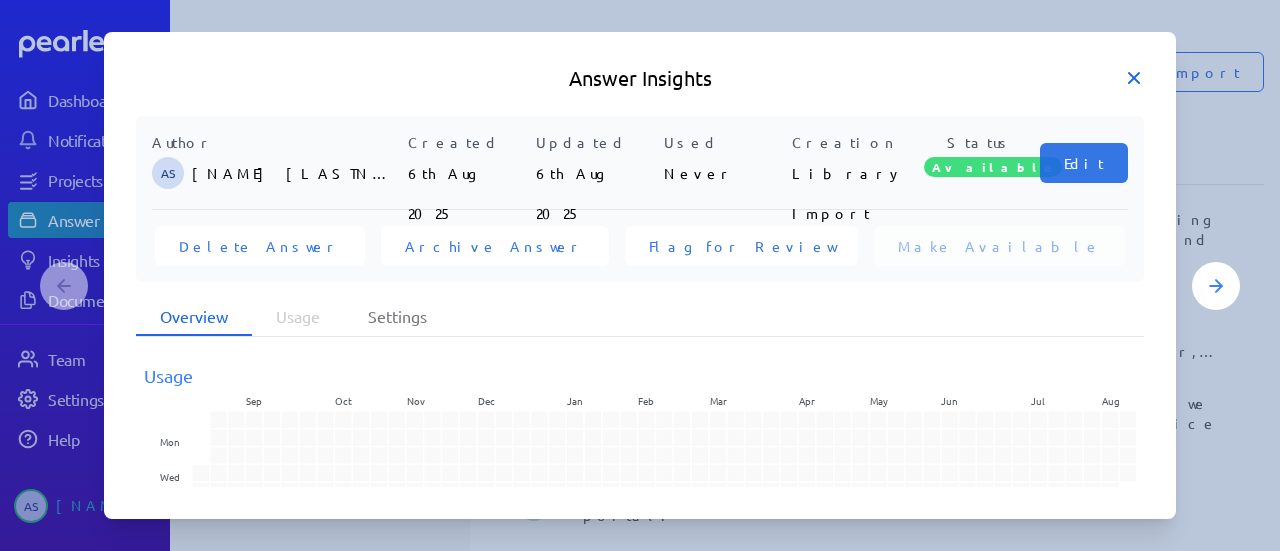 click 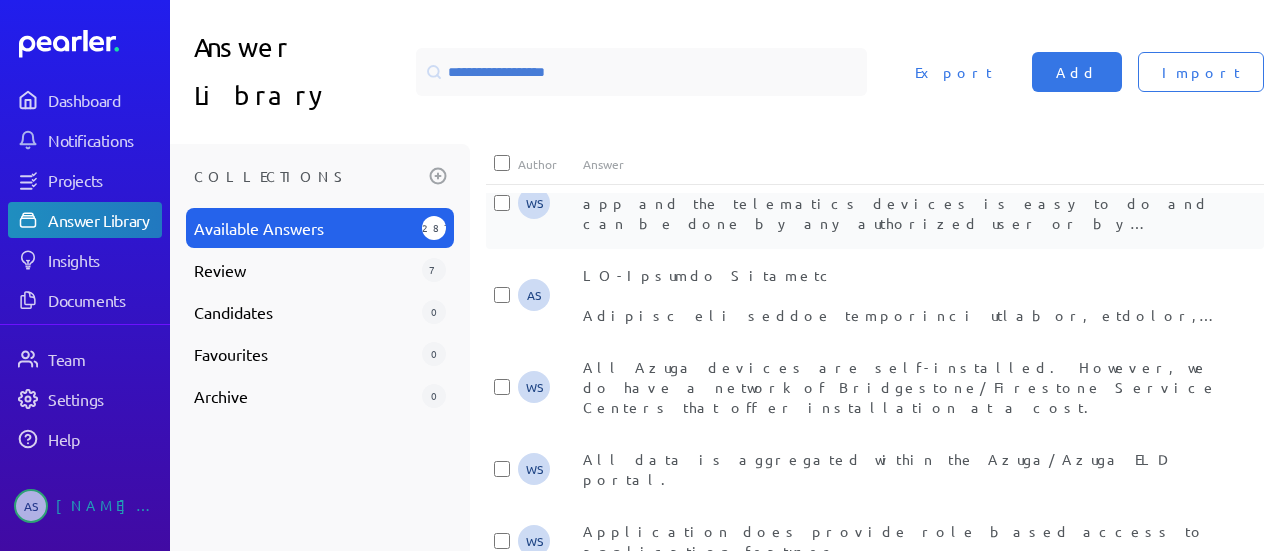 scroll, scrollTop: 400, scrollLeft: 0, axis: vertical 